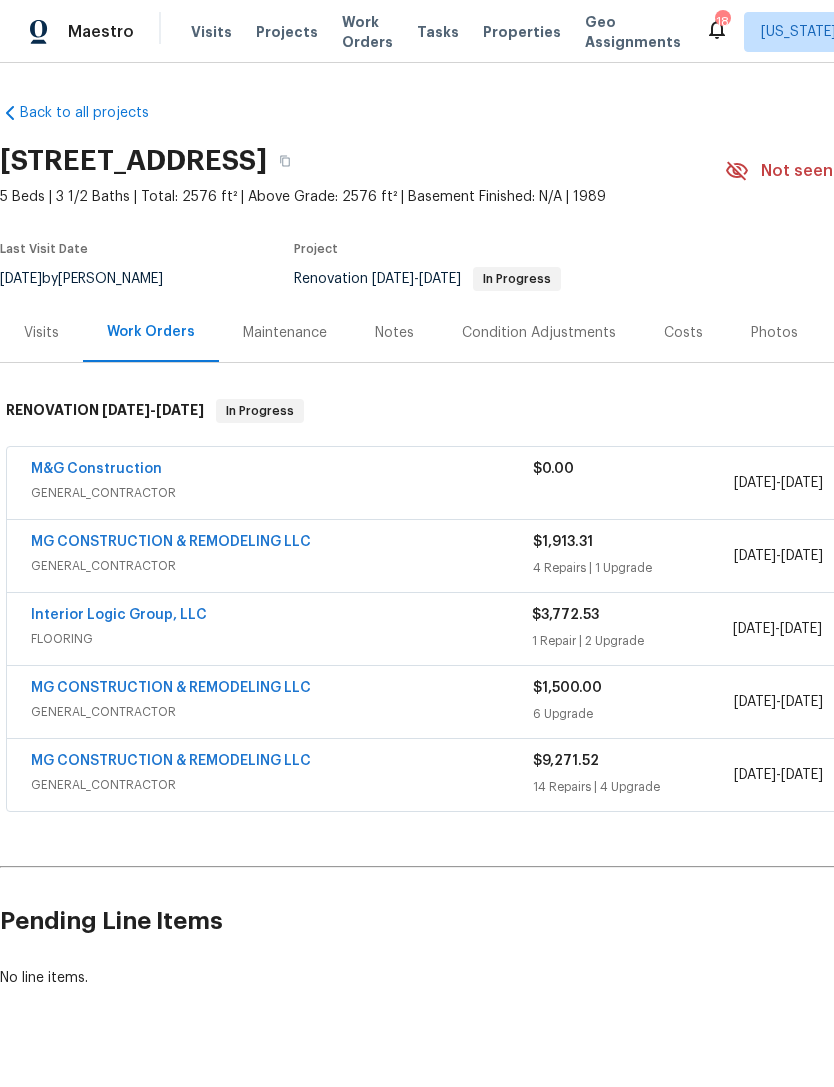 scroll, scrollTop: 4, scrollLeft: 0, axis: vertical 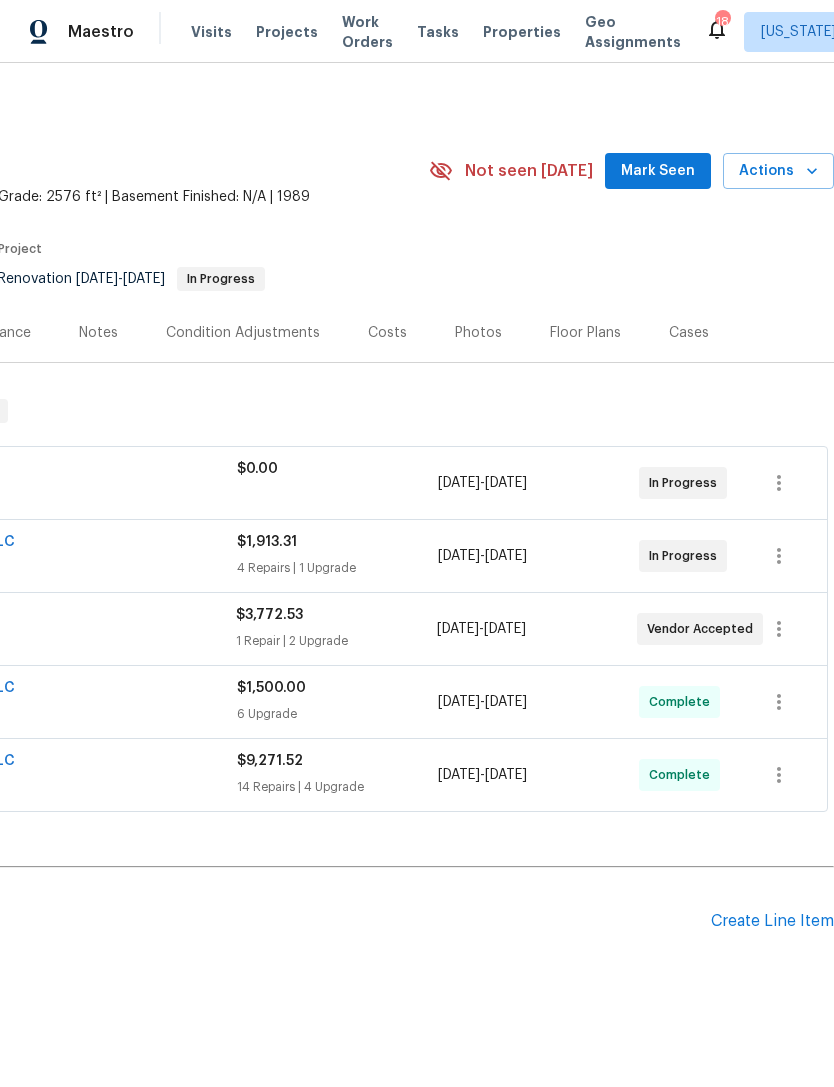 click on "Create Line Item" at bounding box center (772, 921) 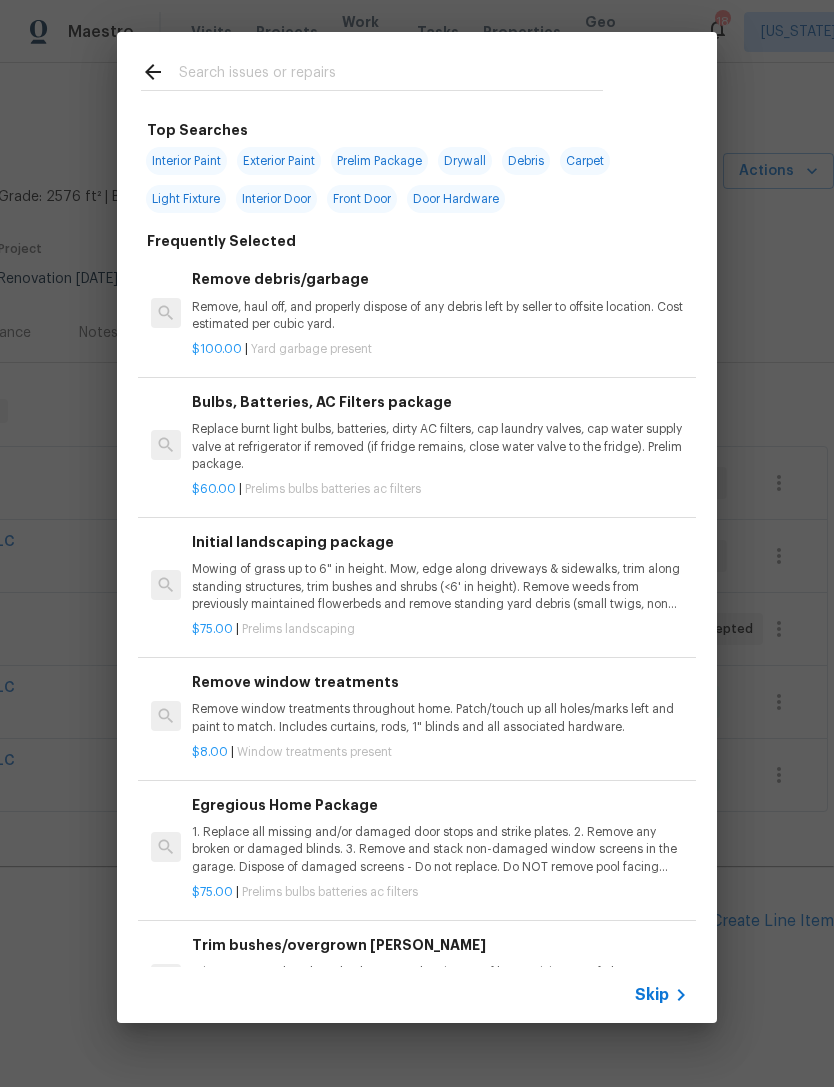 click at bounding box center (372, 71) 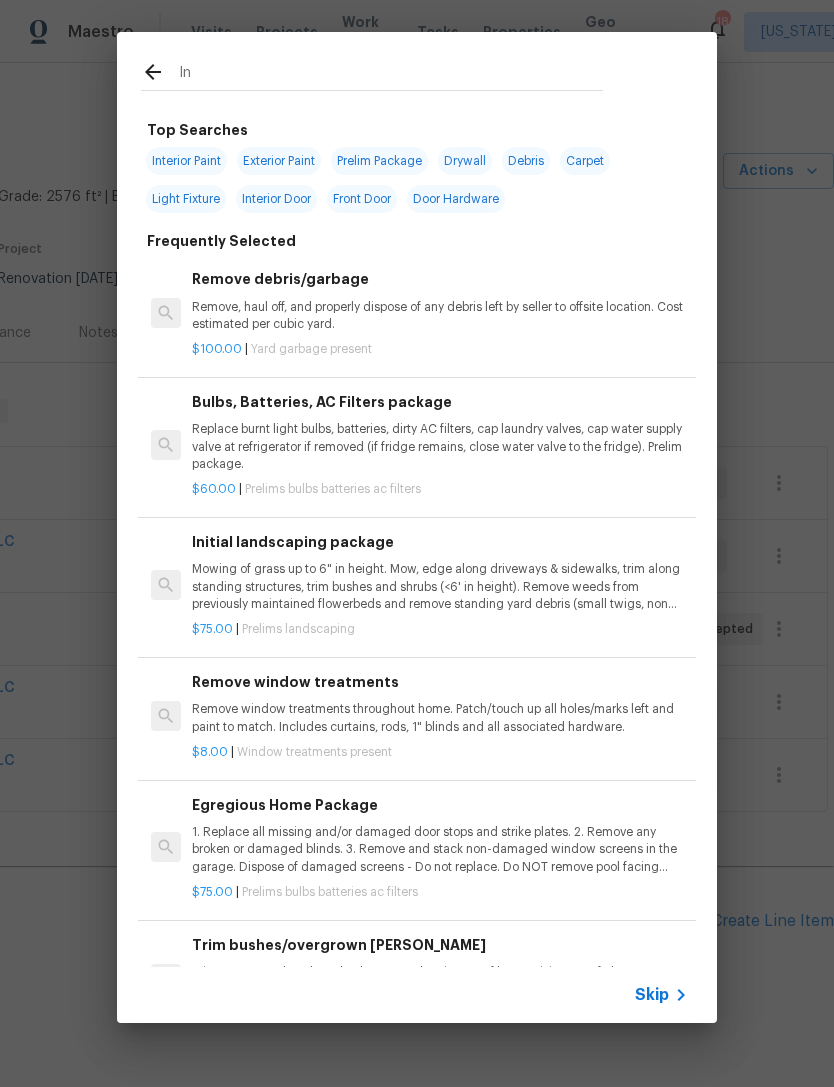 type on "Ini" 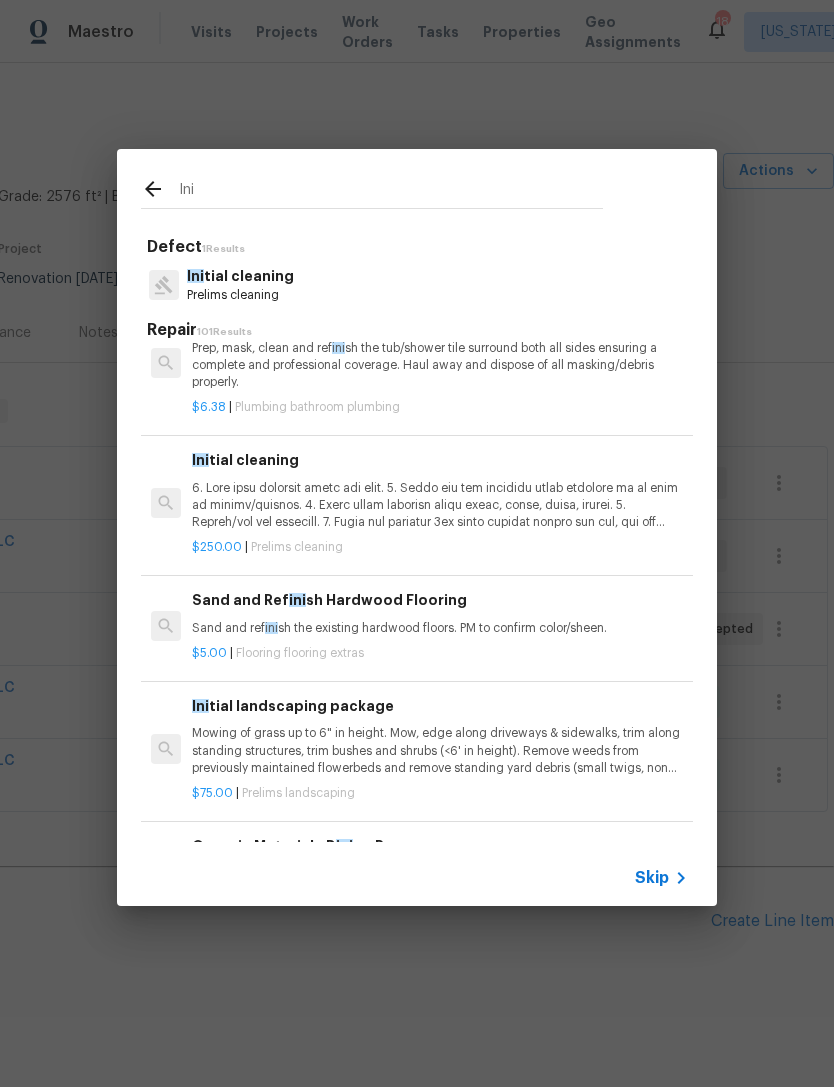 scroll, scrollTop: 157, scrollLeft: 0, axis: vertical 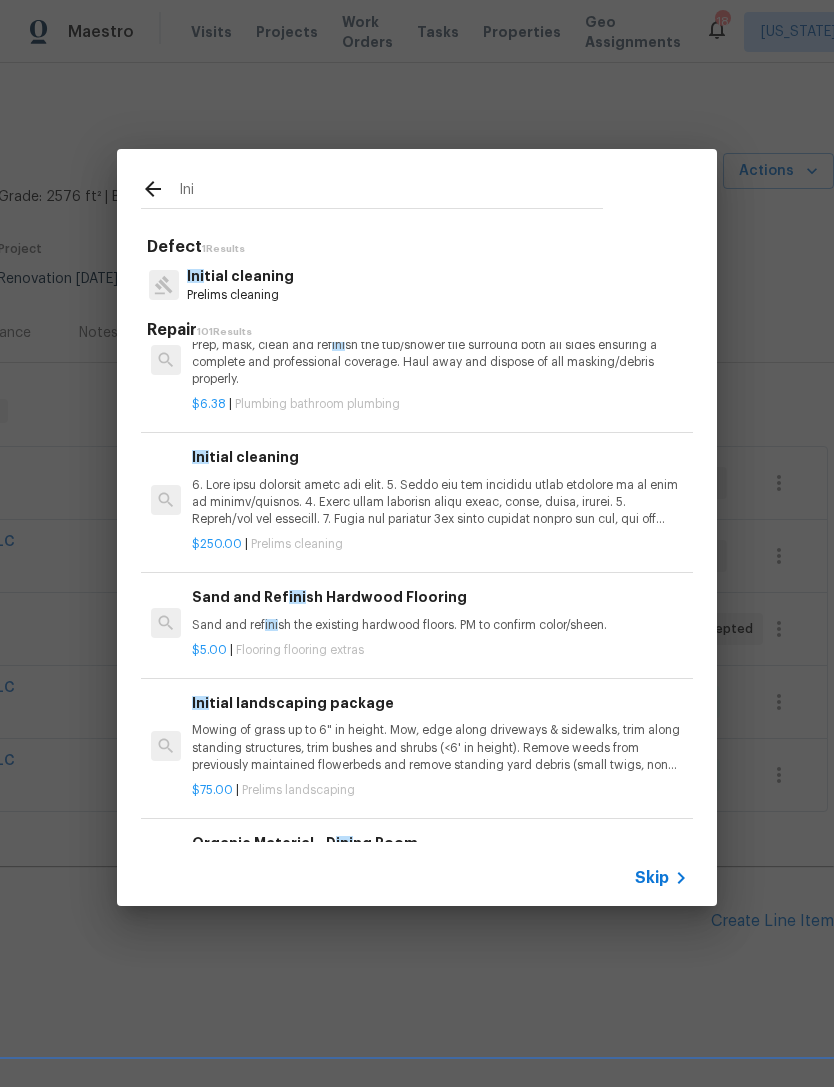 click at bounding box center [440, 502] 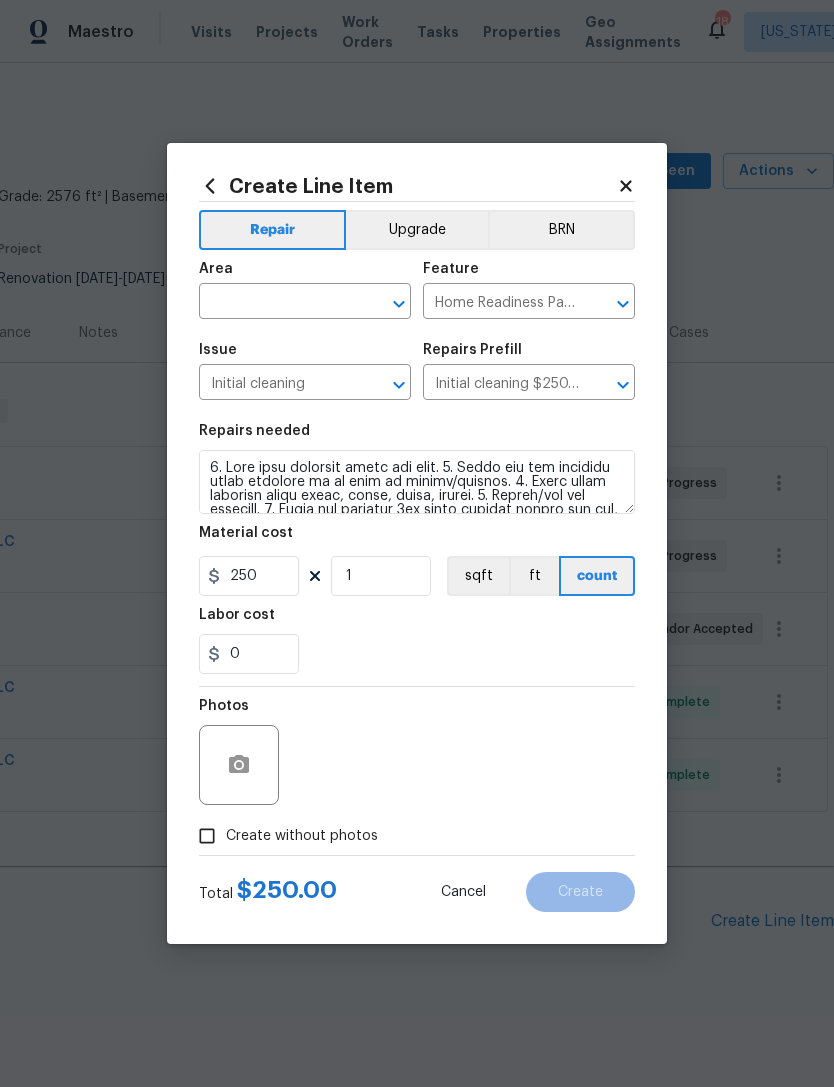 click 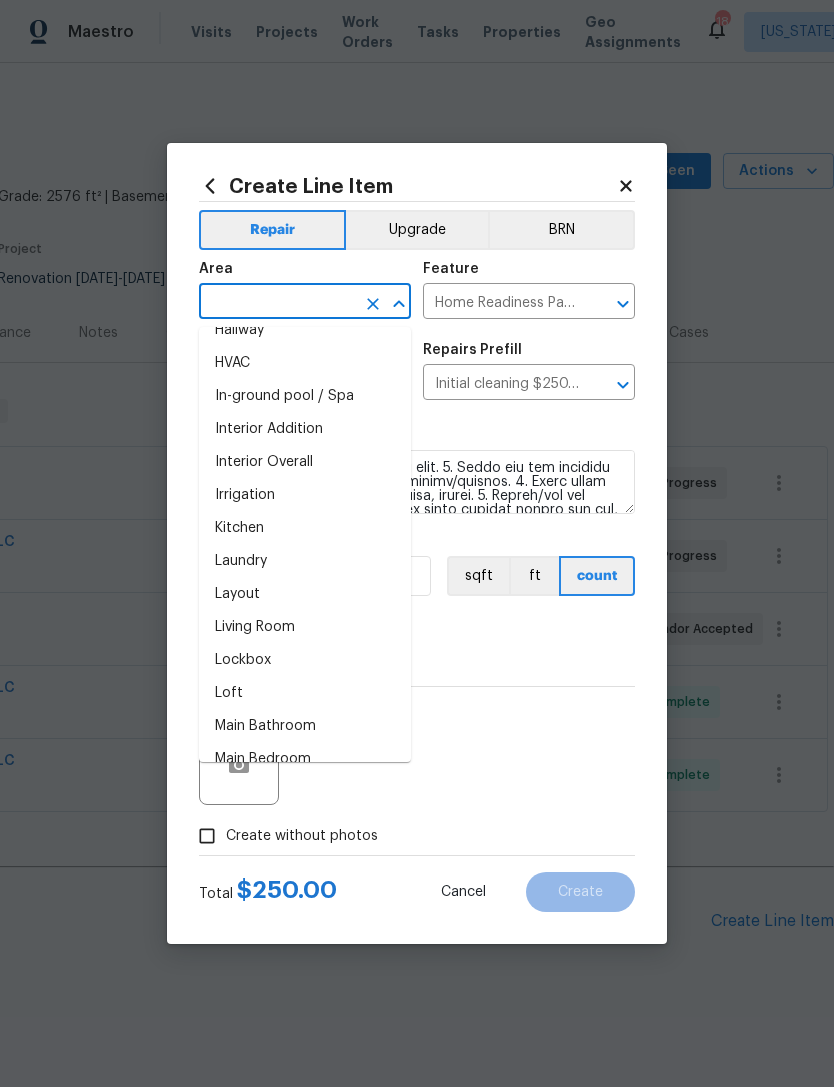 scroll, scrollTop: 712, scrollLeft: 0, axis: vertical 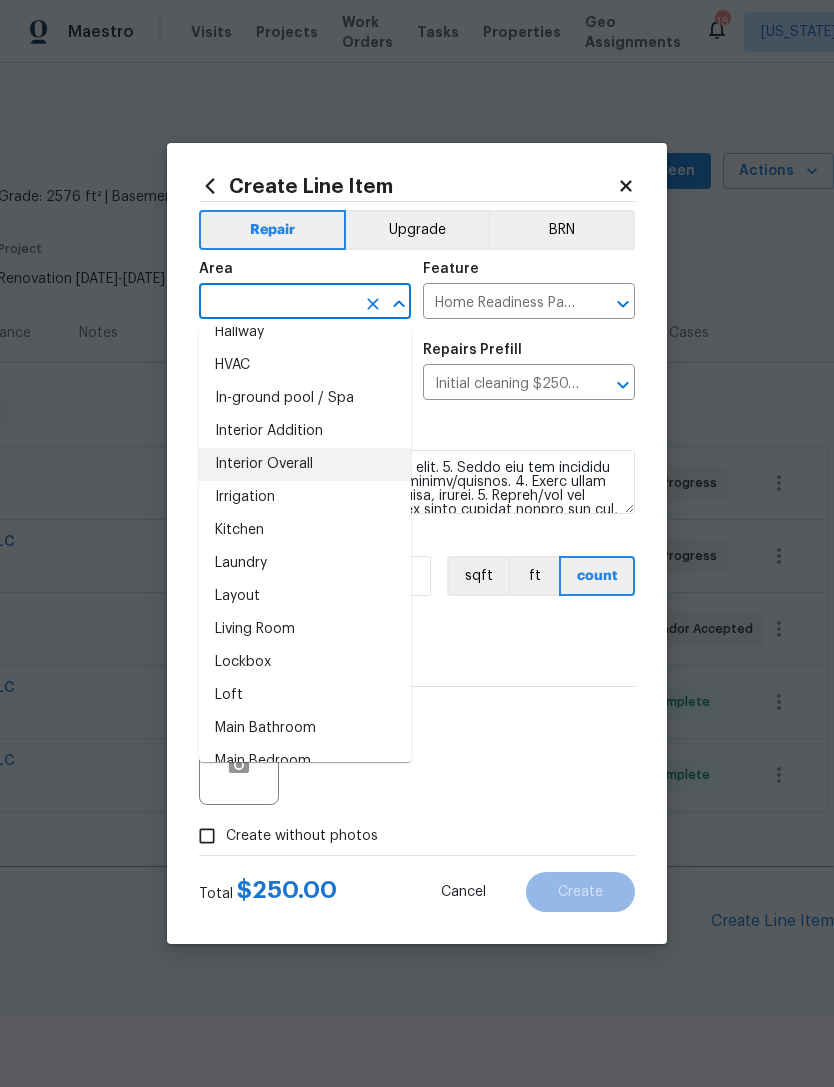 click on "Interior Overall" at bounding box center (305, 464) 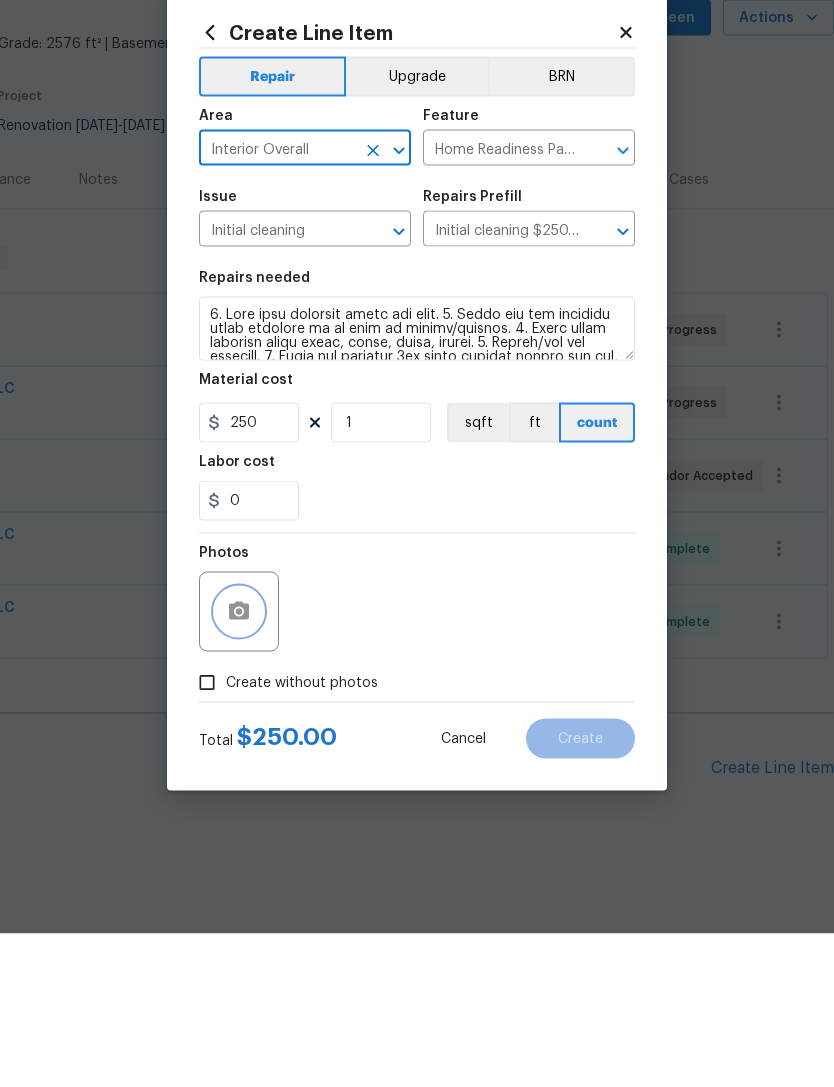 click at bounding box center (239, 765) 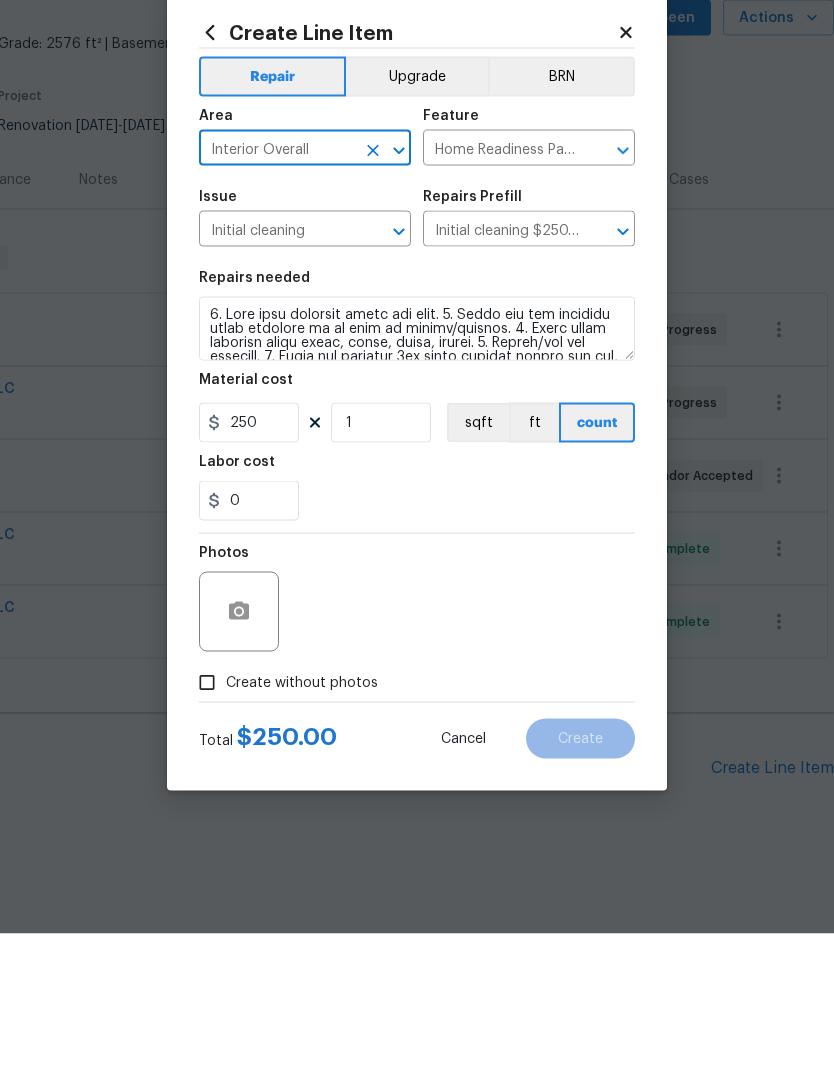 scroll, scrollTop: 36, scrollLeft: 0, axis: vertical 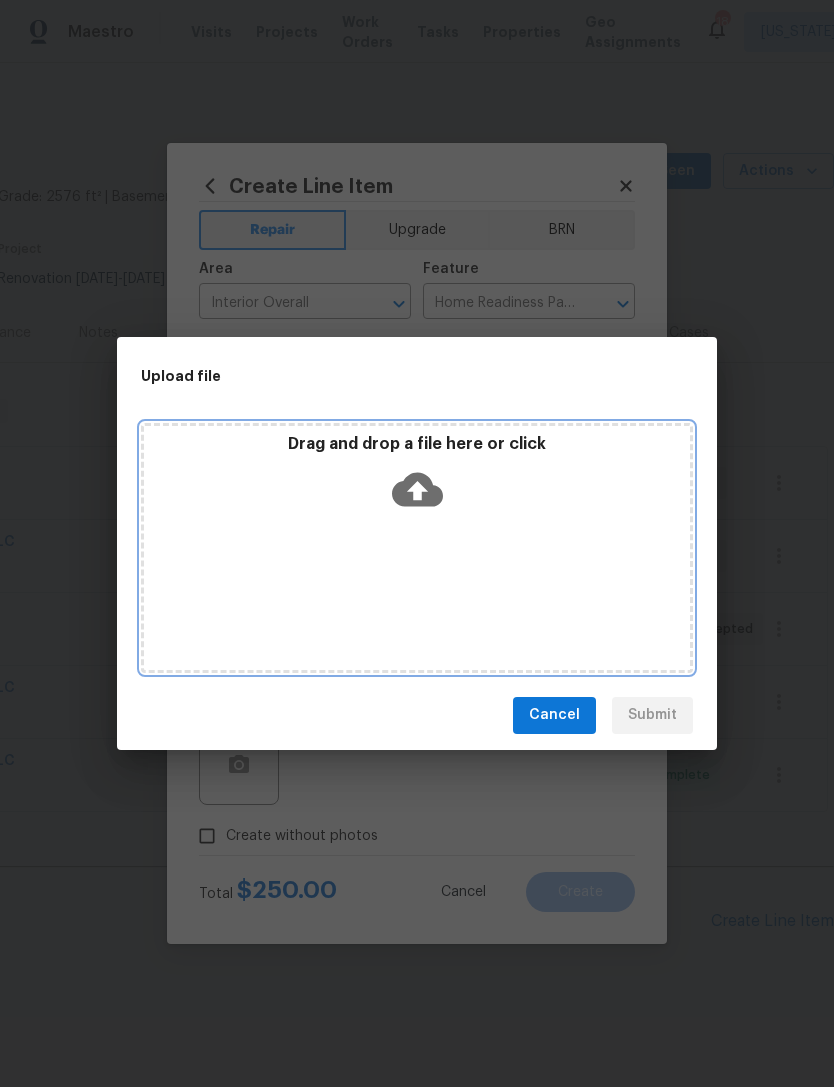 click 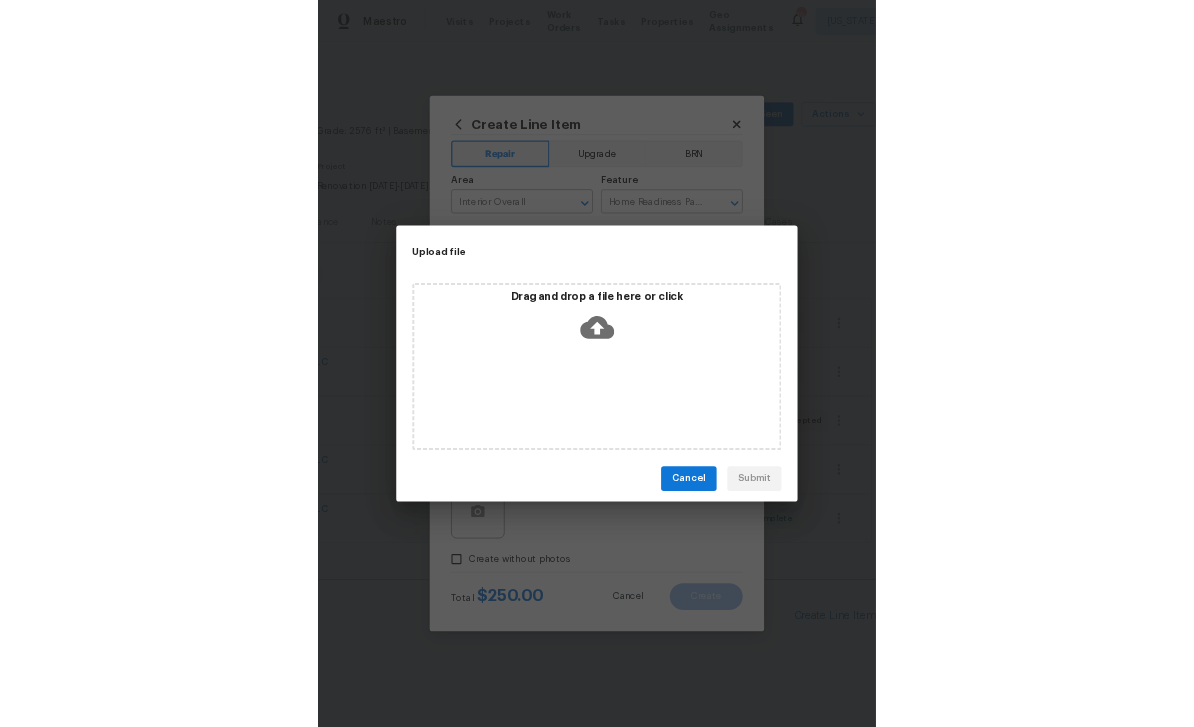 scroll, scrollTop: 64, scrollLeft: 0, axis: vertical 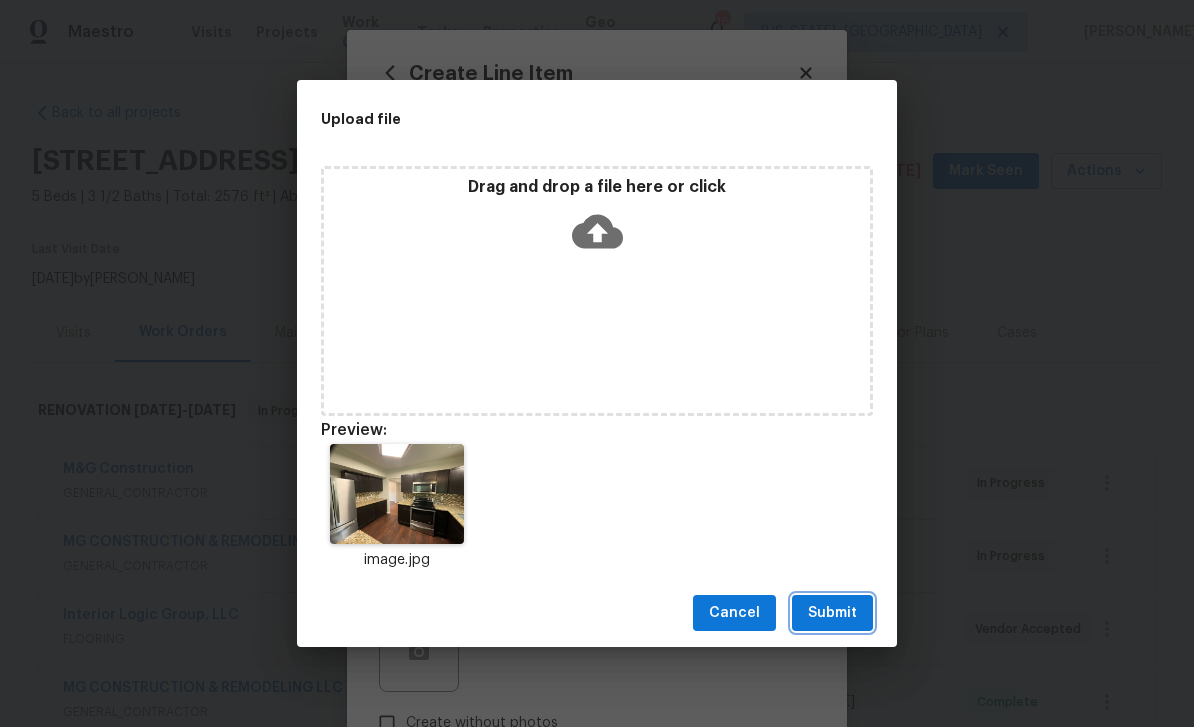 click on "Submit" at bounding box center [832, 613] 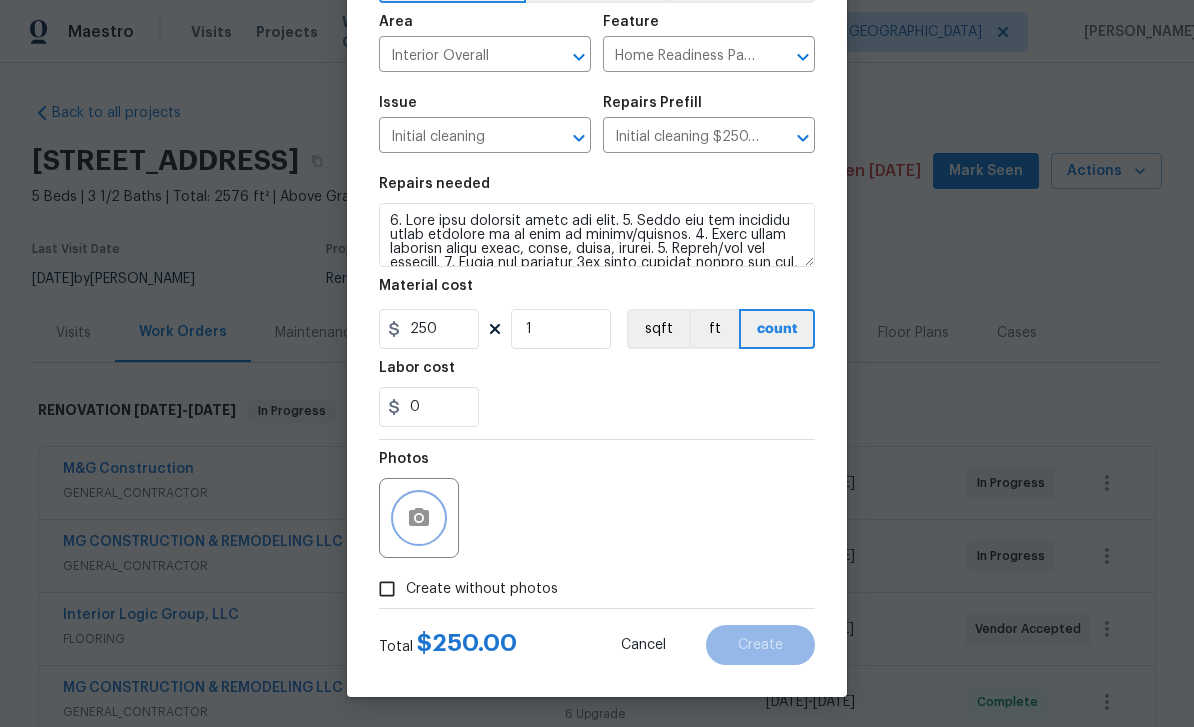 scroll, scrollTop: 138, scrollLeft: 0, axis: vertical 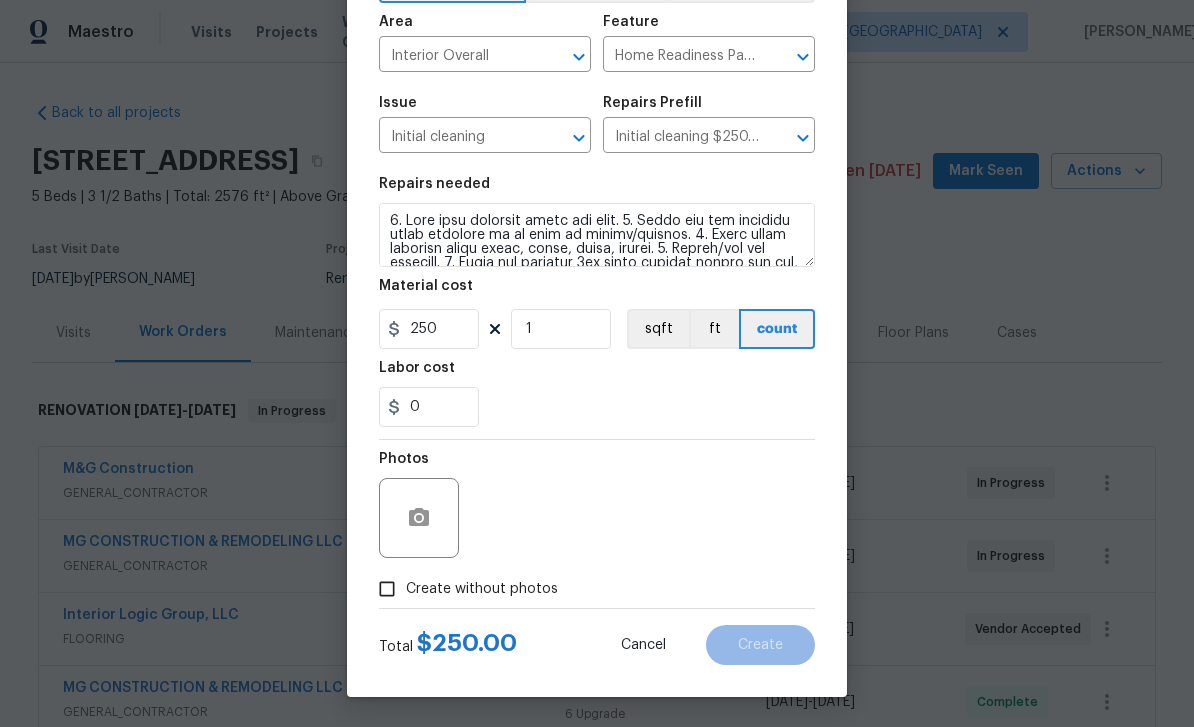 click on "Create without photos" at bounding box center (387, 589) 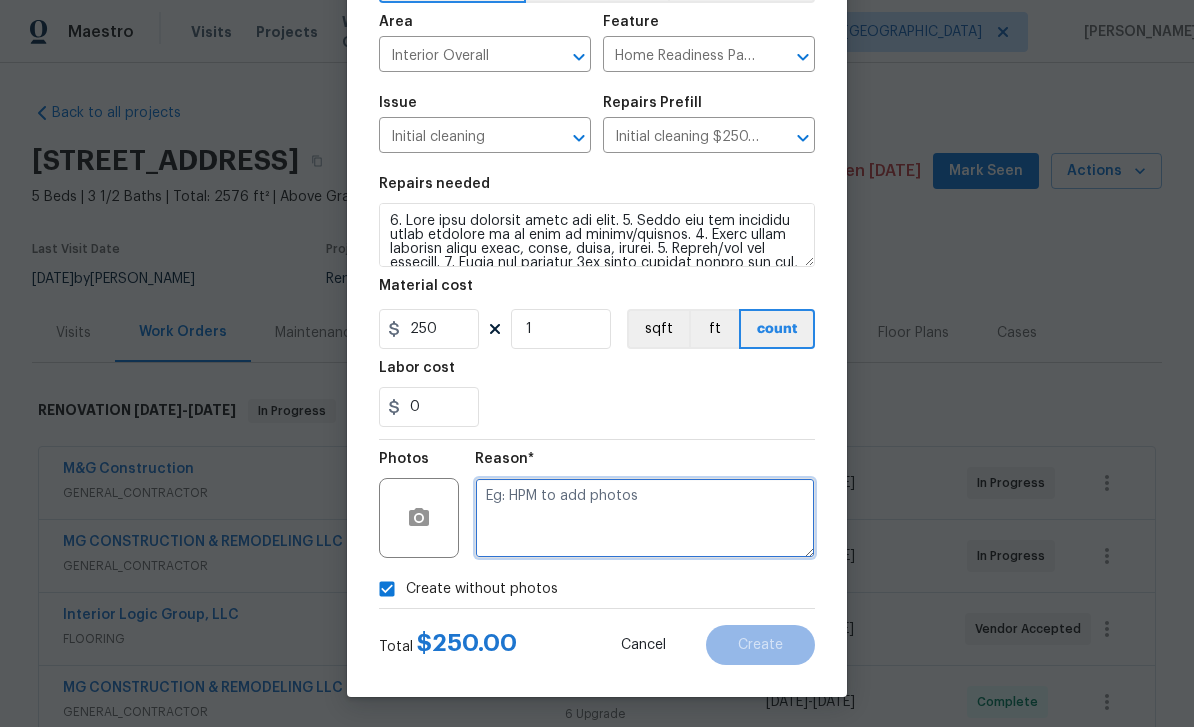 click at bounding box center (645, 518) 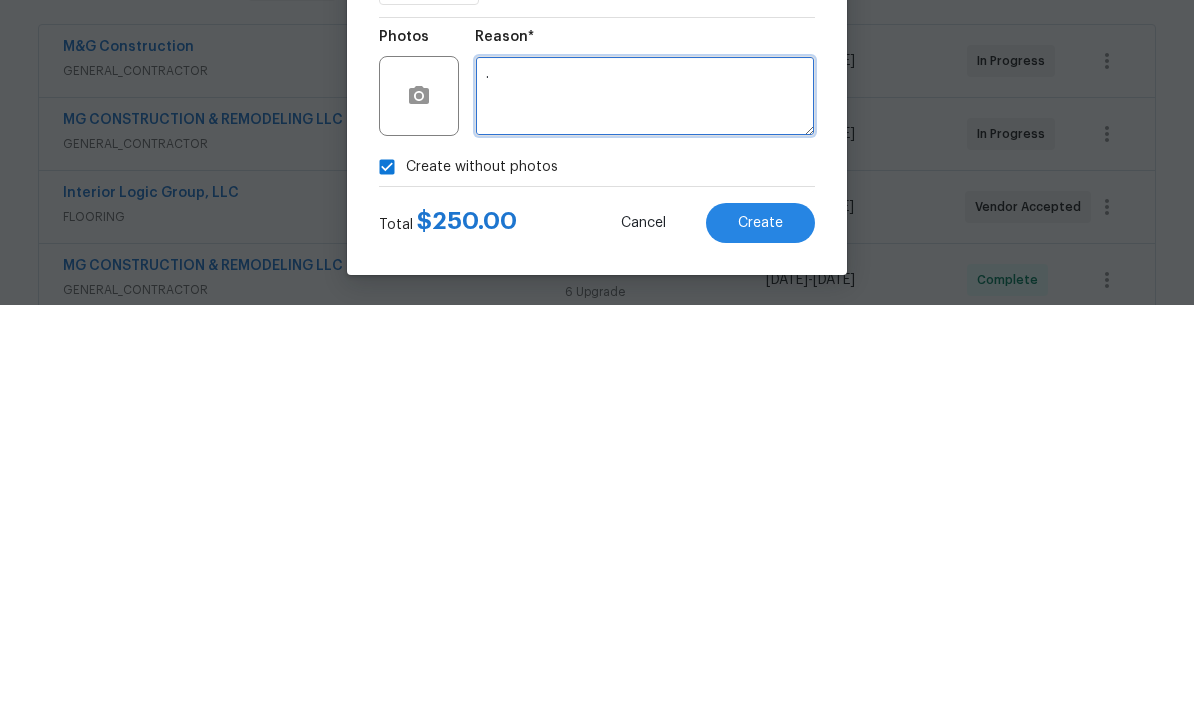 type on "." 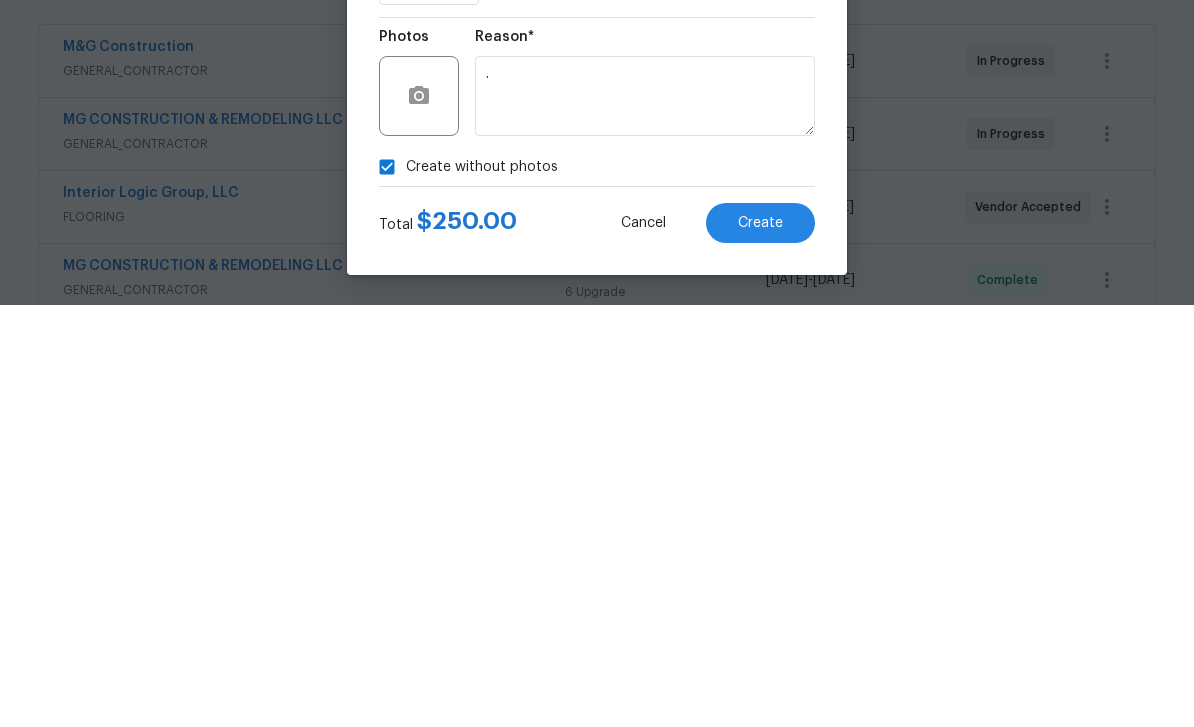 click on "Create" at bounding box center (760, 645) 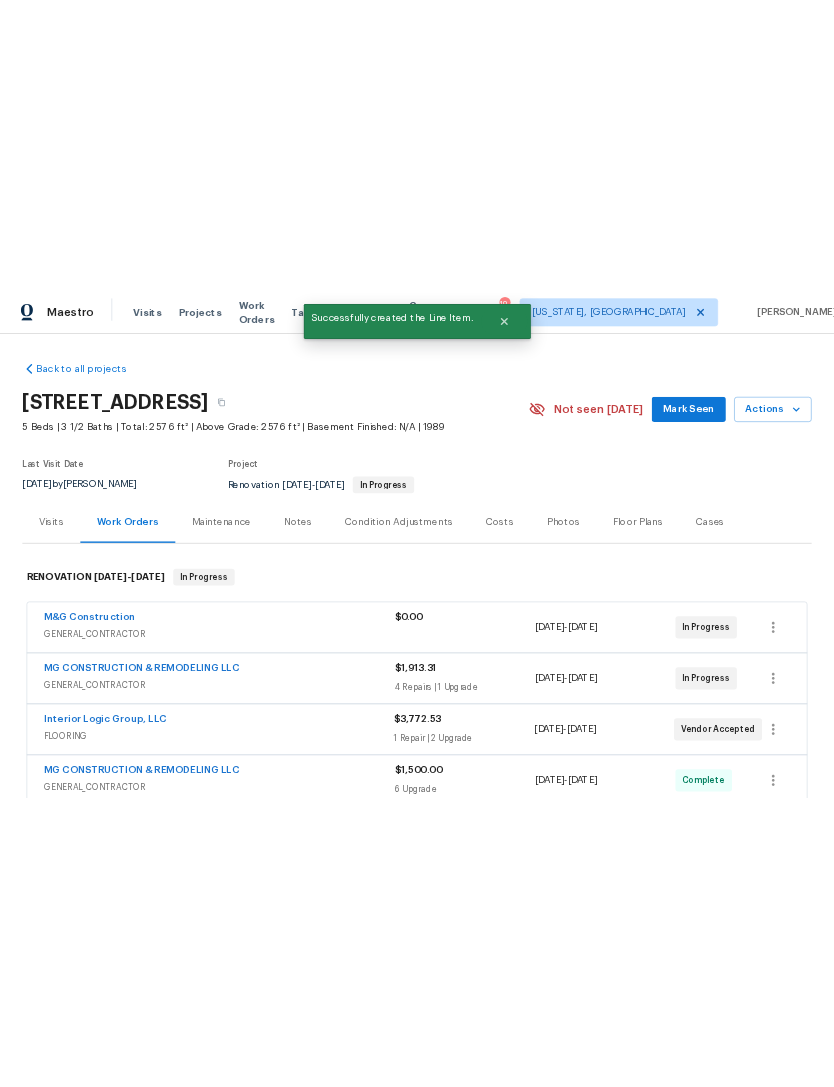 scroll, scrollTop: 0, scrollLeft: 0, axis: both 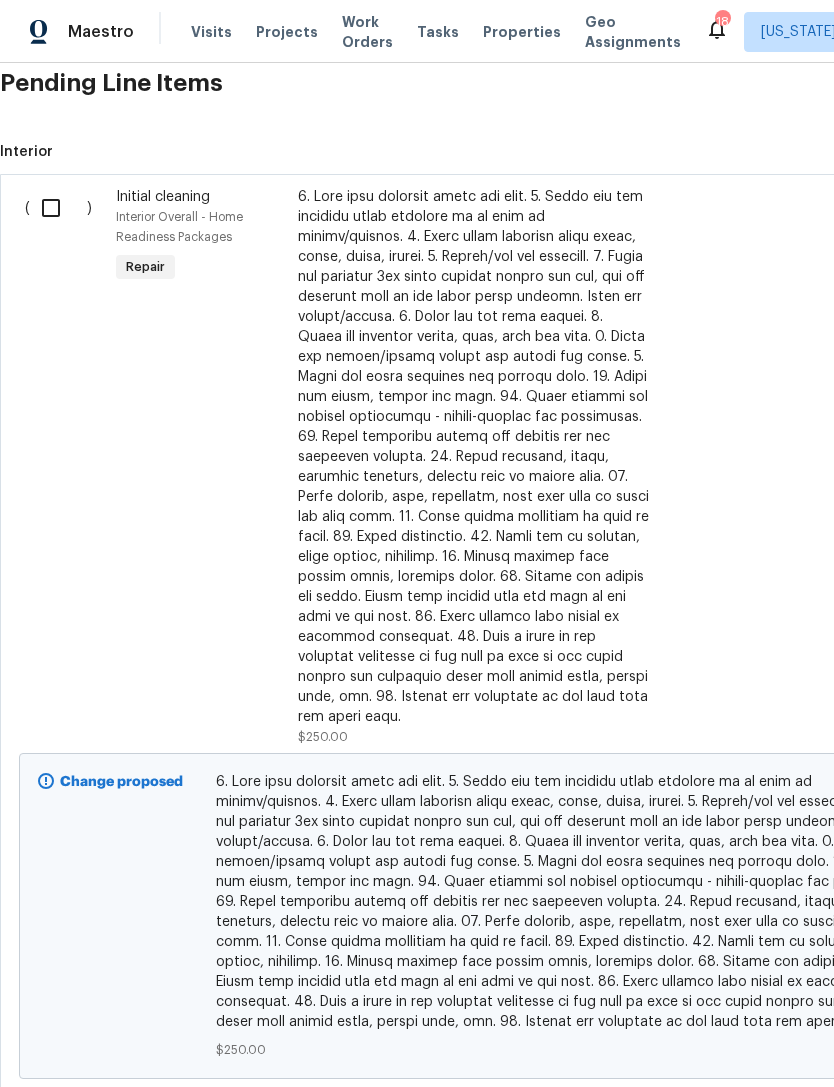 click at bounding box center [58, 208] 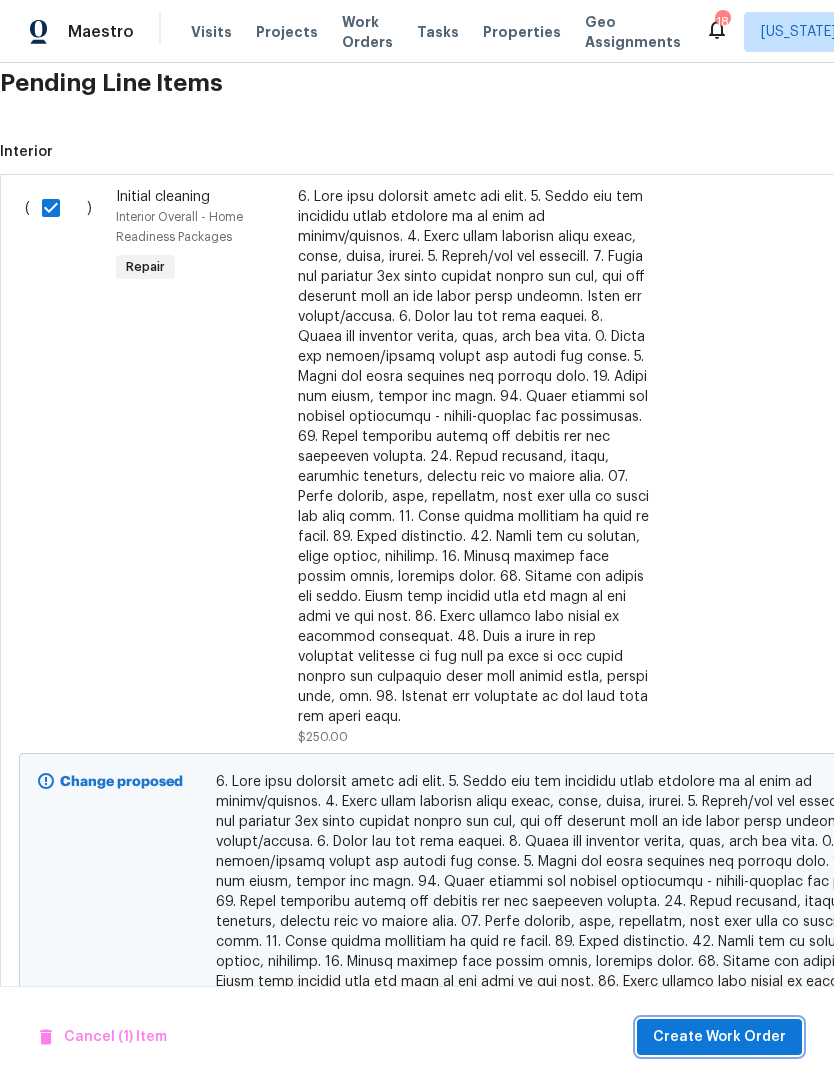 click on "Create Work Order" at bounding box center (719, 1037) 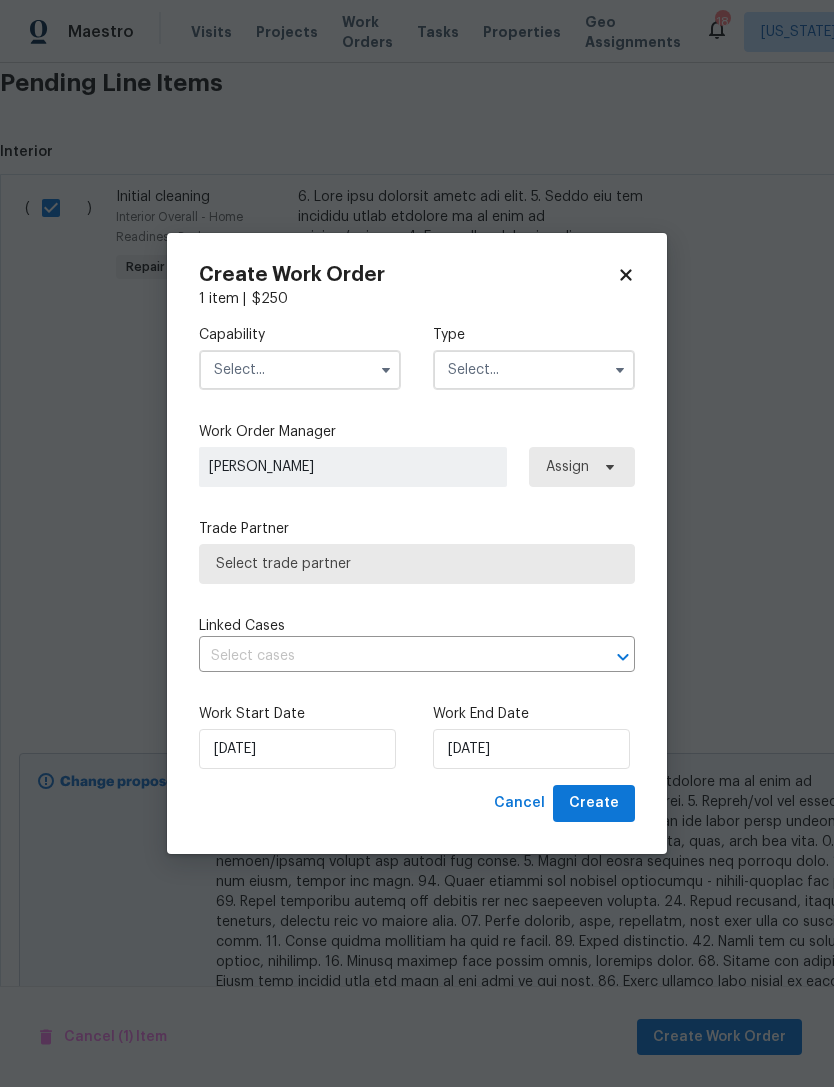 click 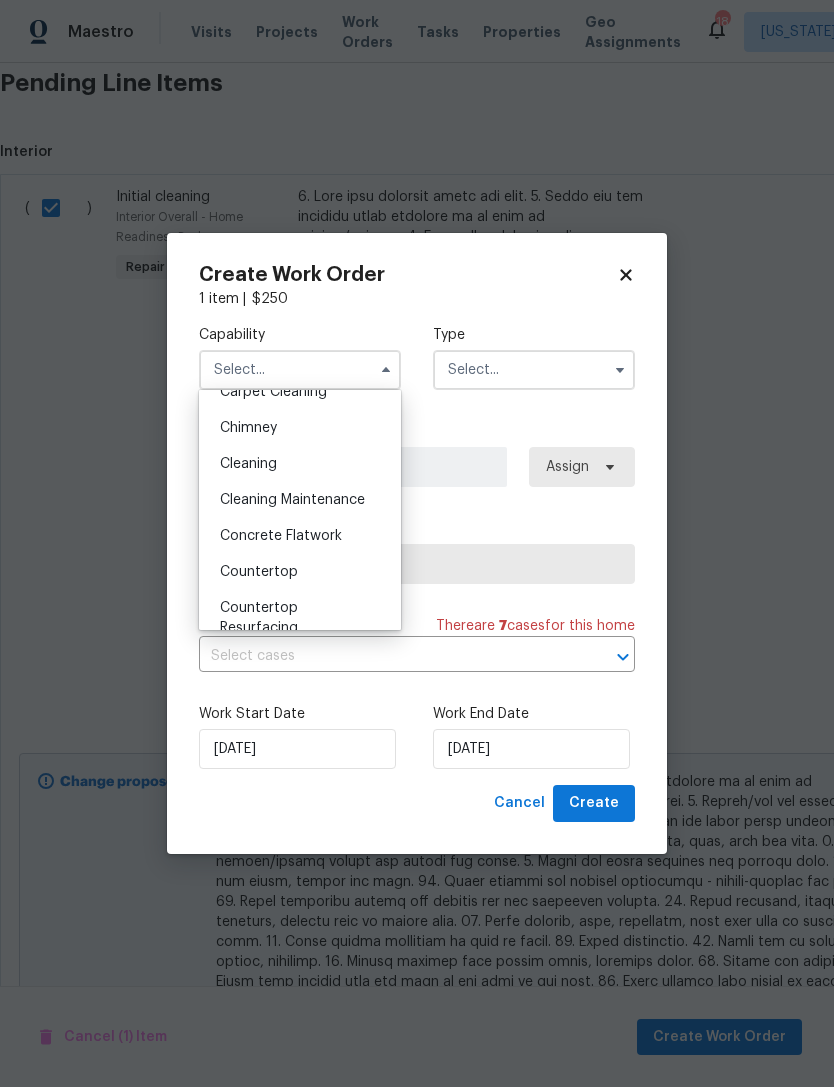 scroll, scrollTop: 235, scrollLeft: 0, axis: vertical 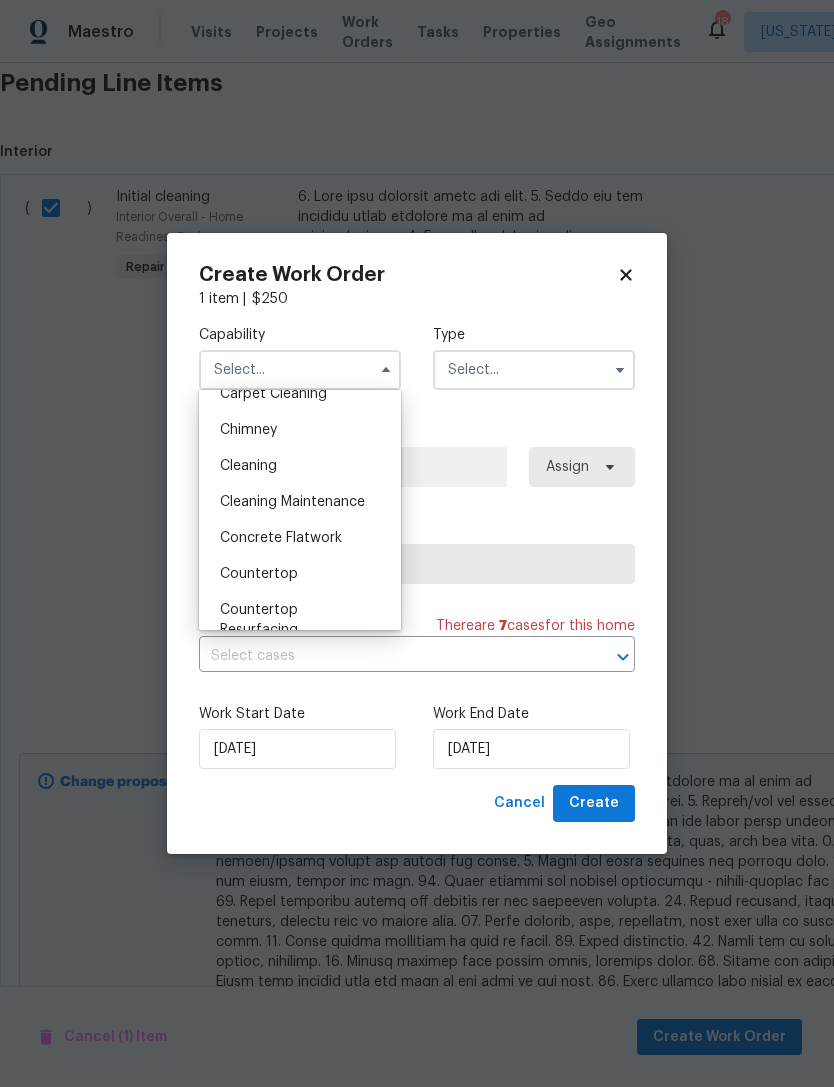 click on "Cleaning" at bounding box center (300, 466) 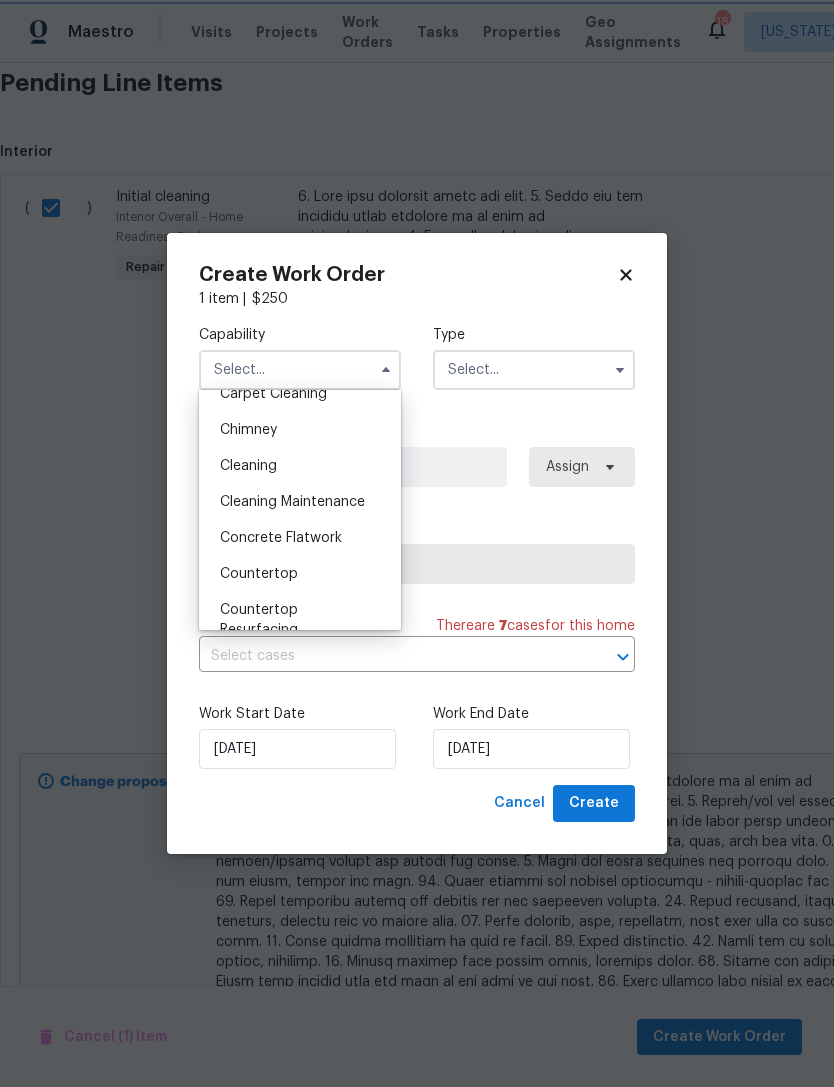 type on "Cleaning" 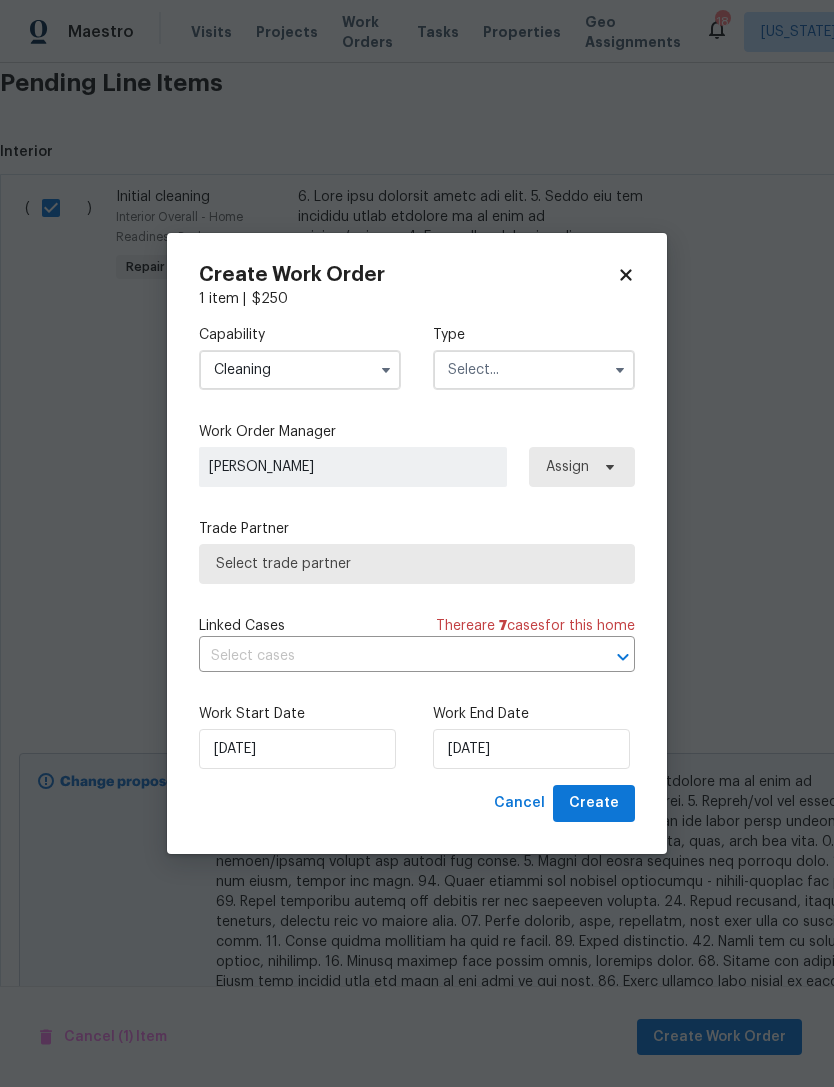 click at bounding box center (620, 370) 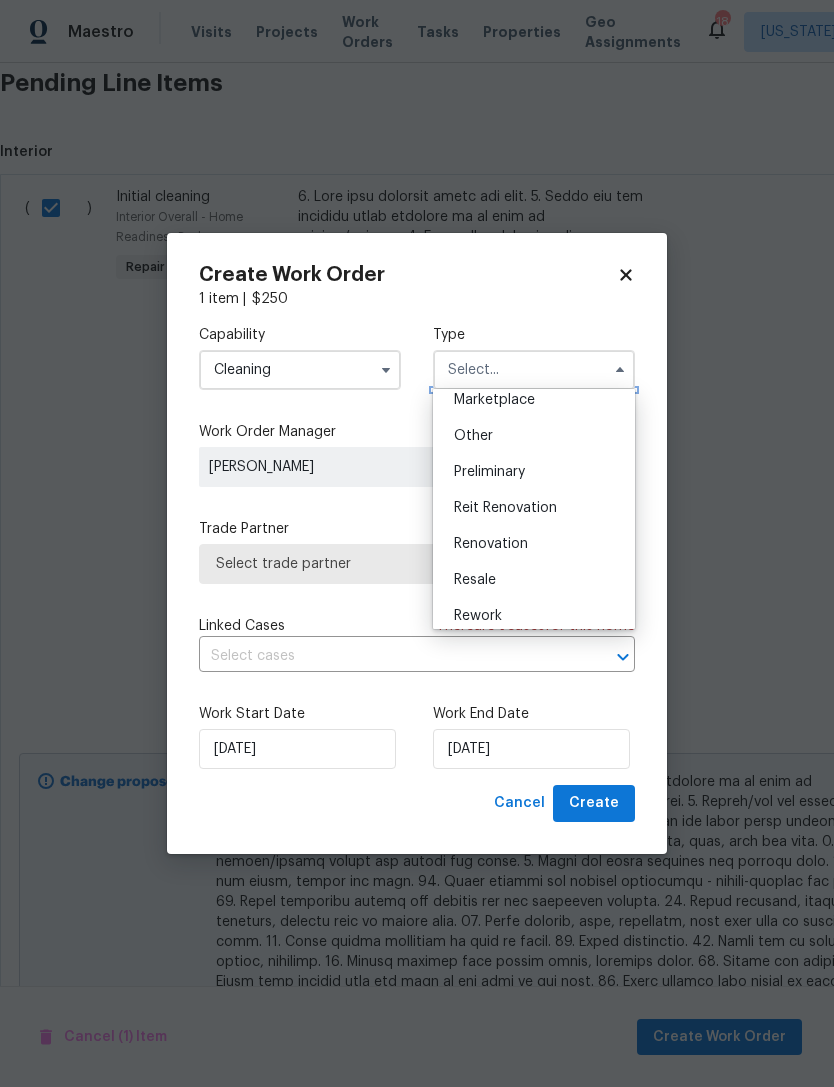 scroll, scrollTop: 369, scrollLeft: 0, axis: vertical 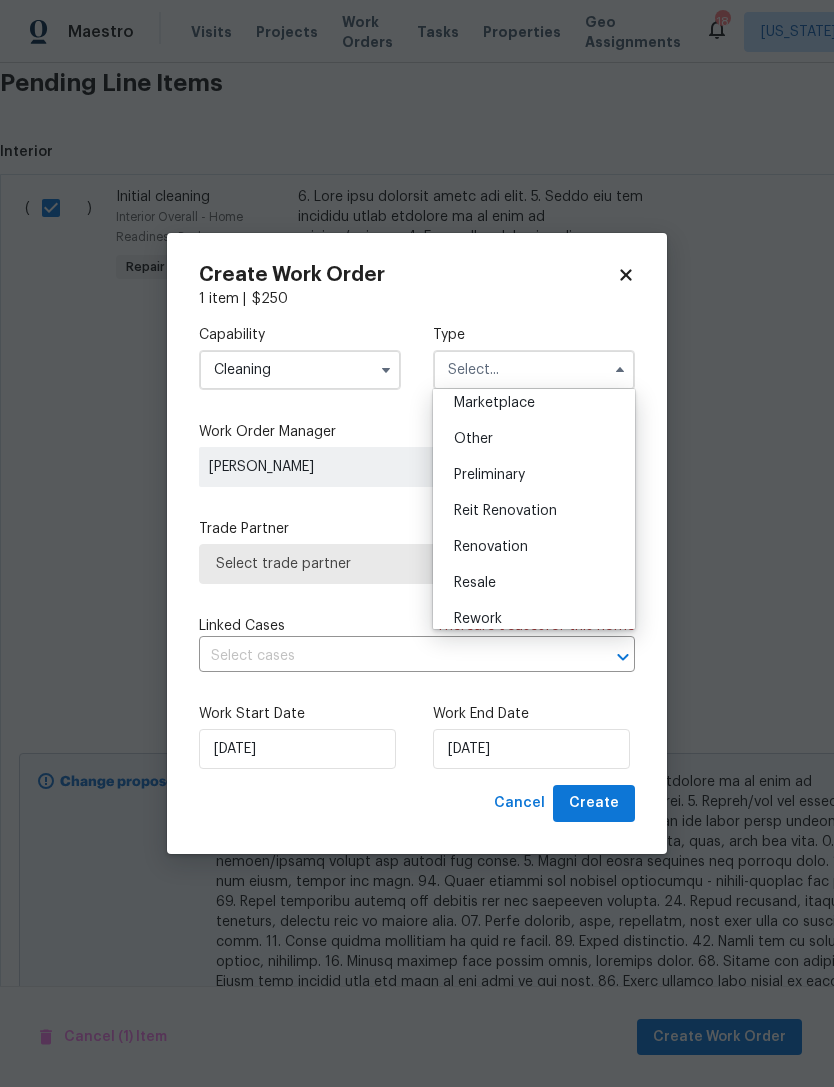 click on "Renovation" at bounding box center [534, 547] 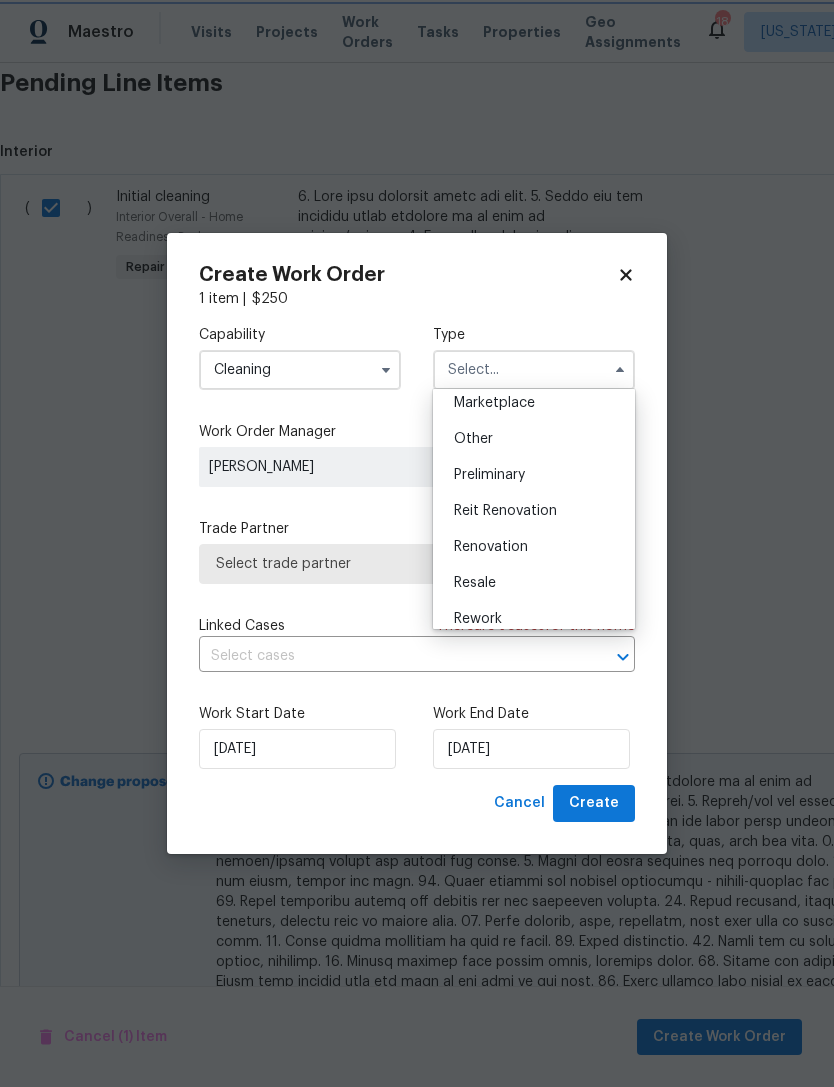 type on "Renovation" 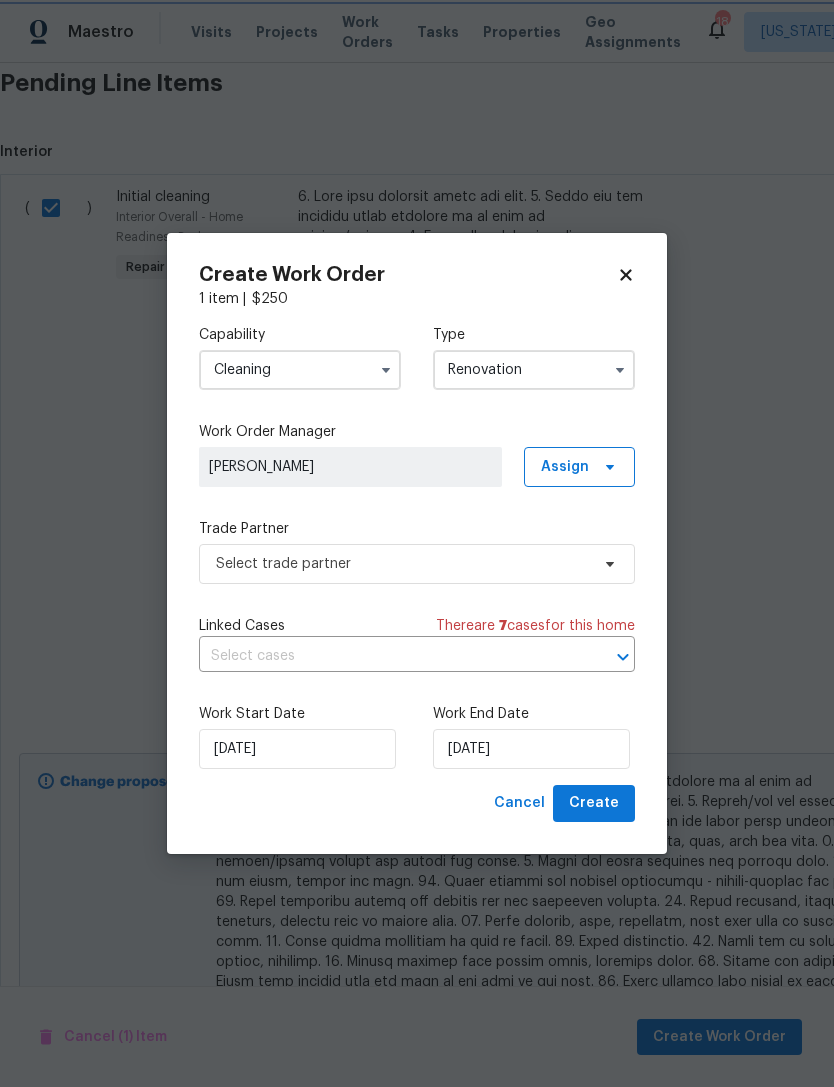 scroll, scrollTop: 0, scrollLeft: 0, axis: both 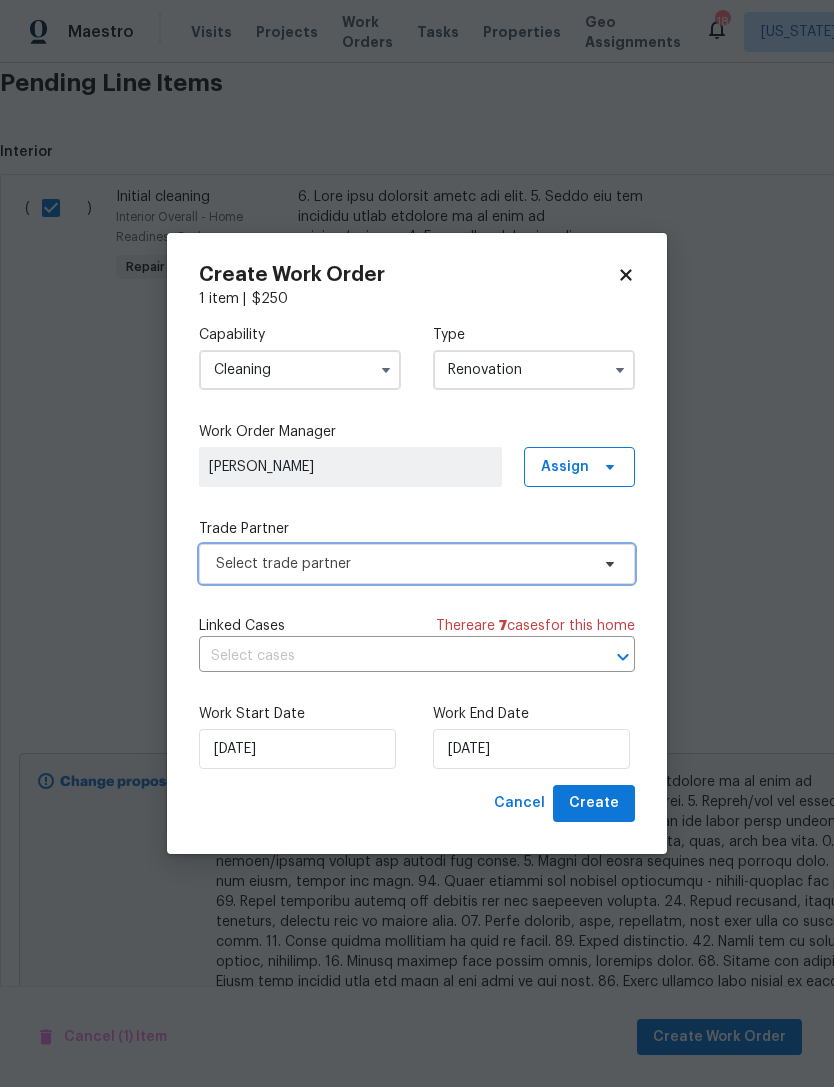 click 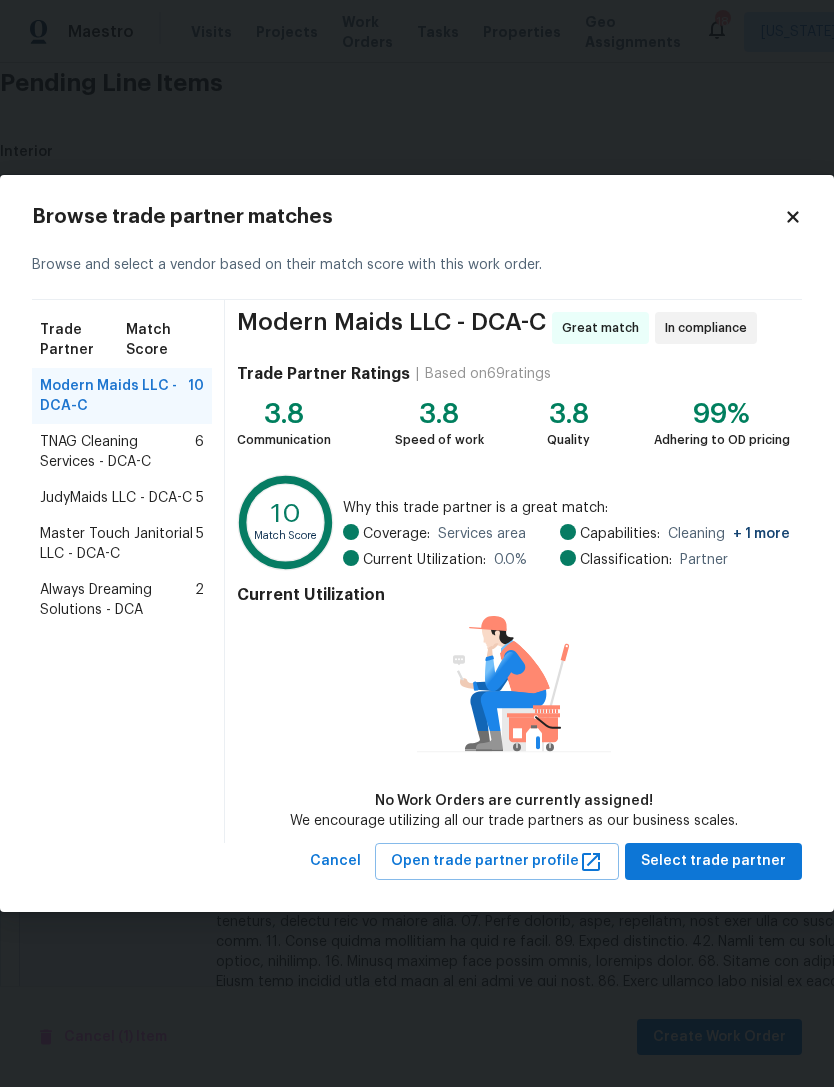 click on "Always Dreaming Solutions - DCA" at bounding box center (117, 600) 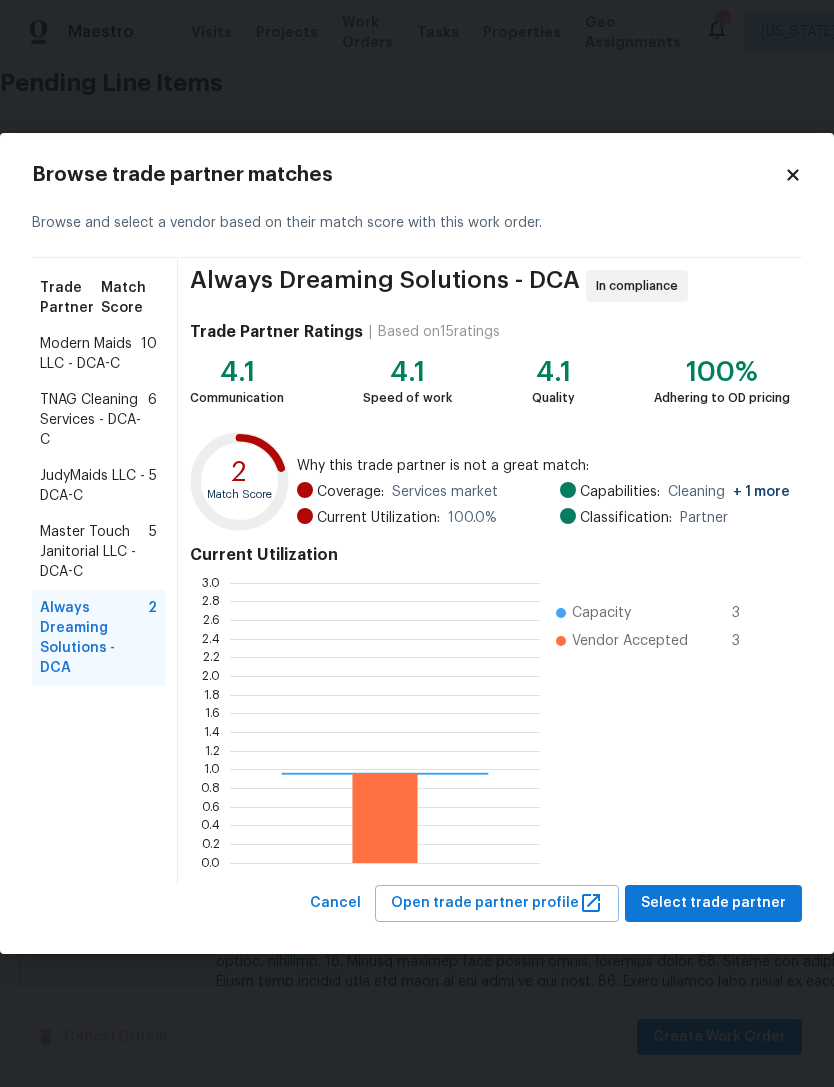 scroll, scrollTop: 2, scrollLeft: 2, axis: both 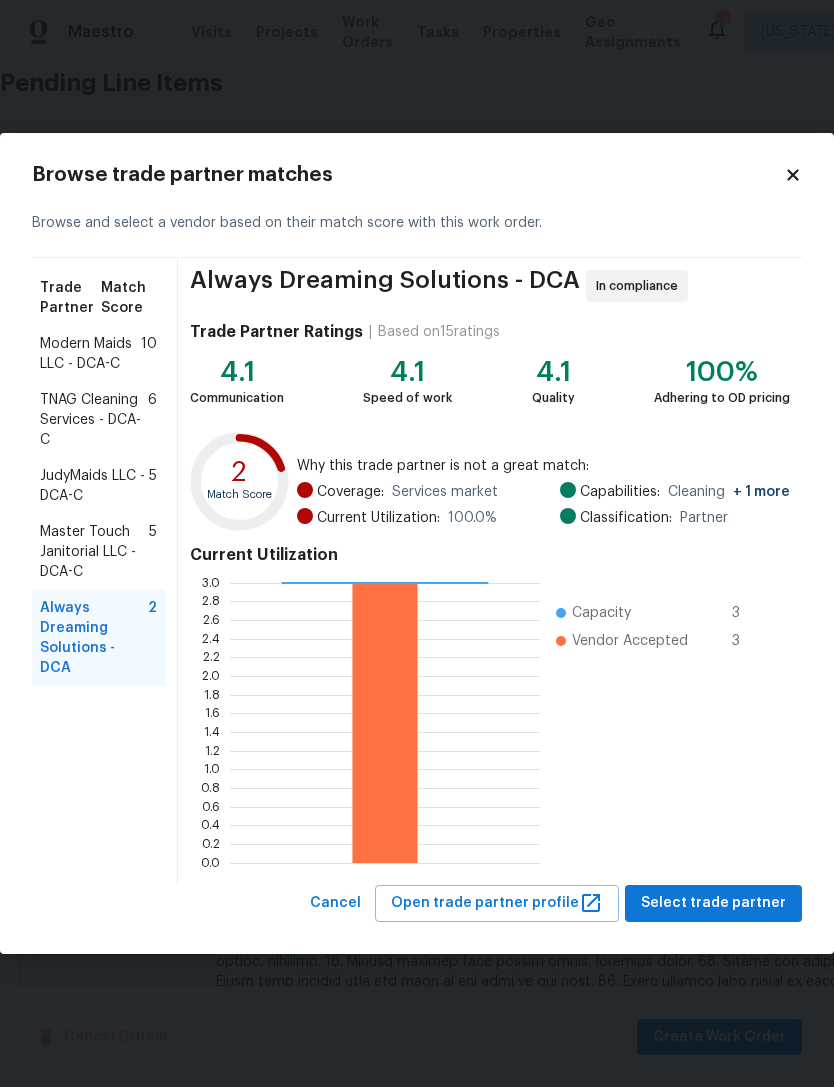 click on "Master Touch Janitorial LLC - DCA-C" at bounding box center (94, 552) 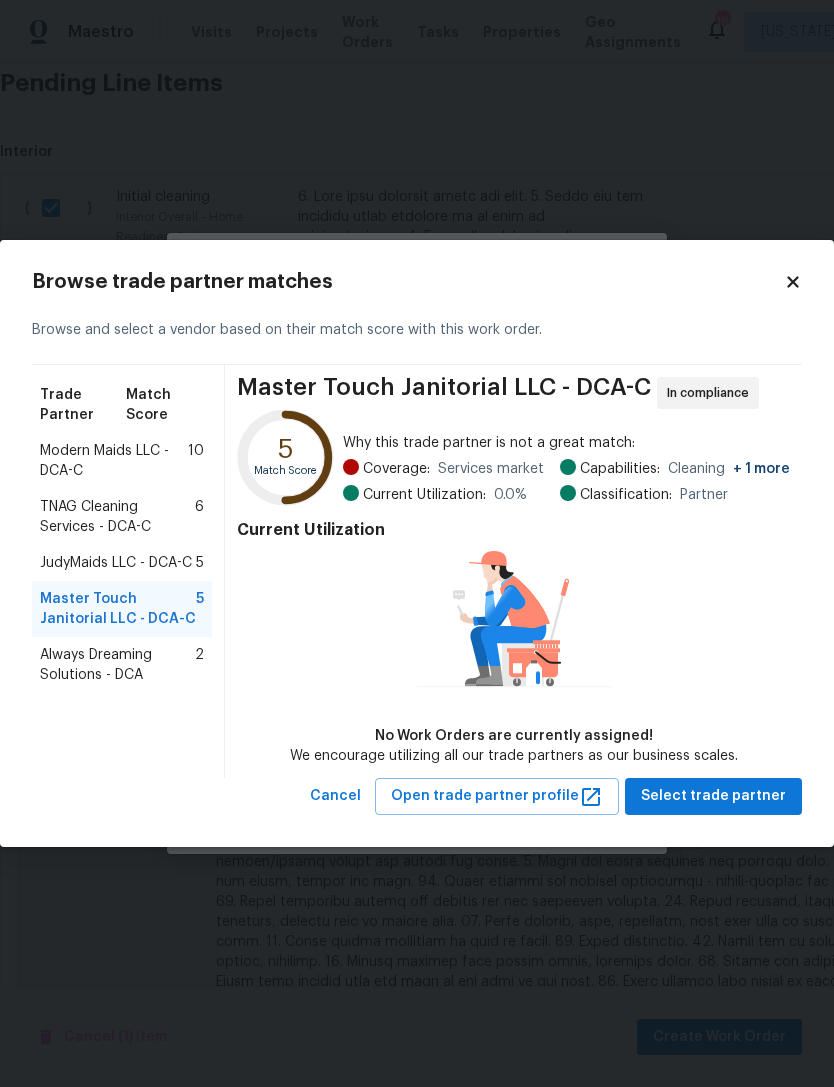 click on "Always Dreaming Solutions - DCA" at bounding box center [117, 665] 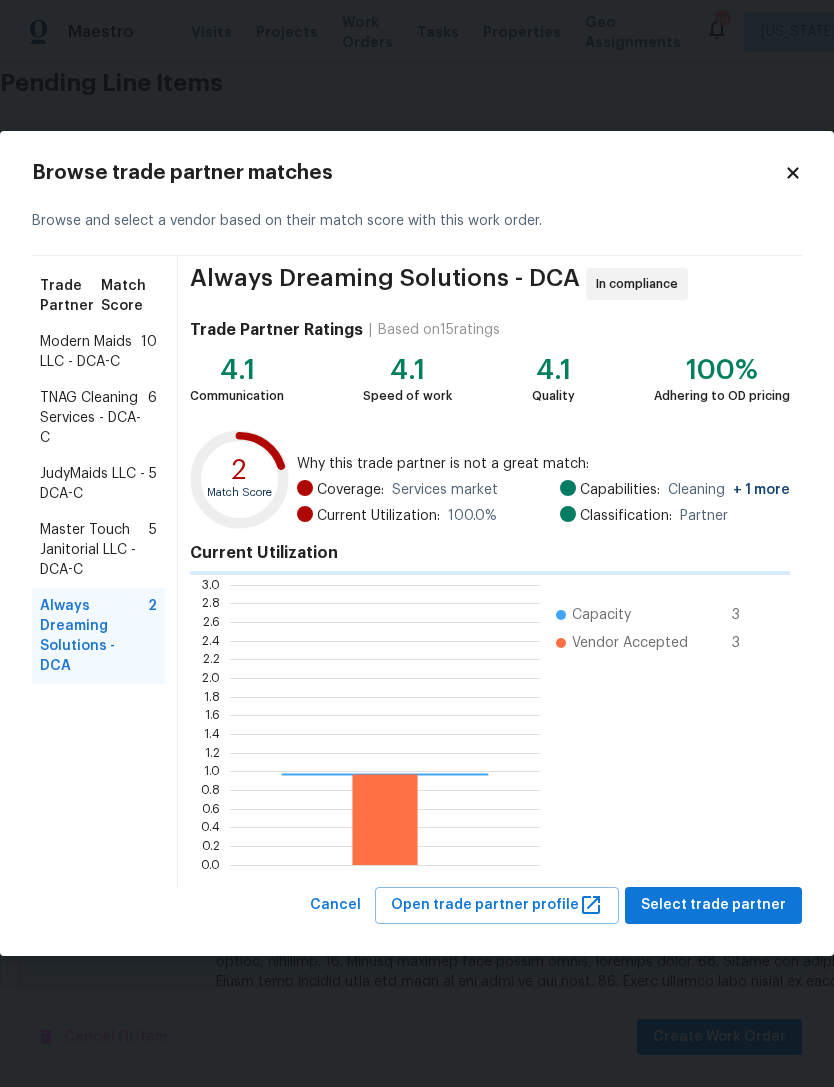 scroll, scrollTop: 2, scrollLeft: 2, axis: both 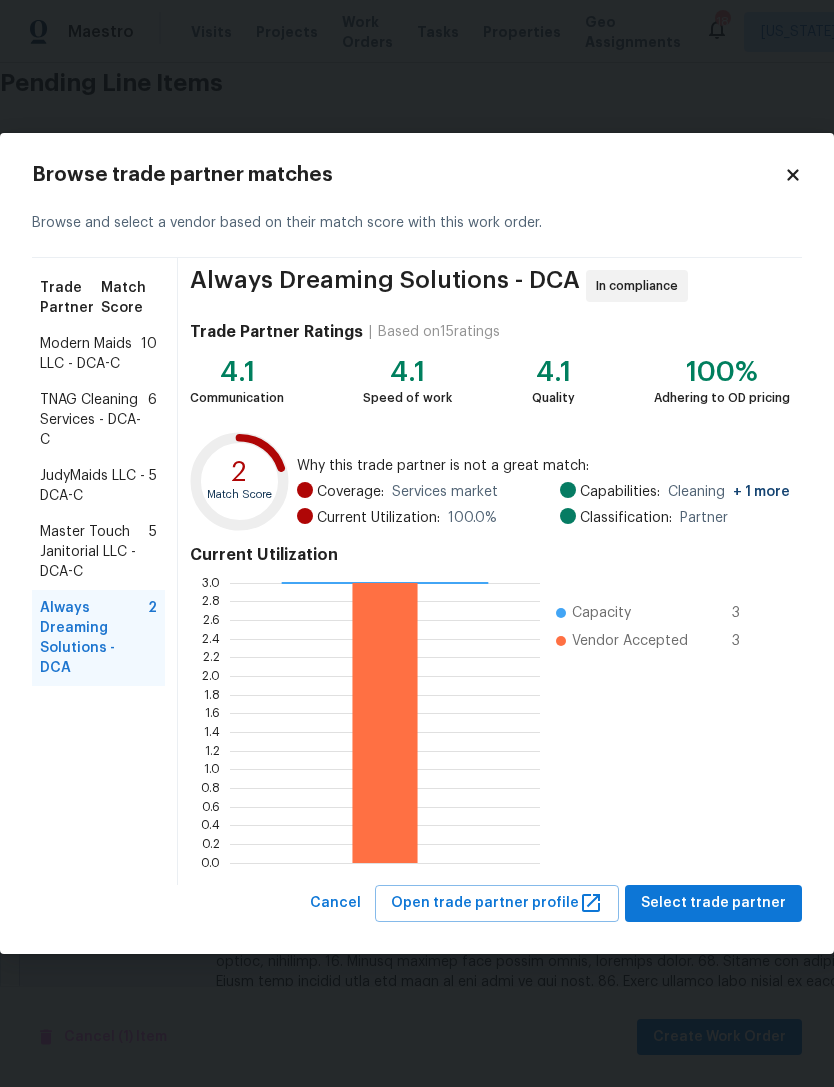click on "Master Touch Janitorial LLC - DCA-C" at bounding box center (94, 552) 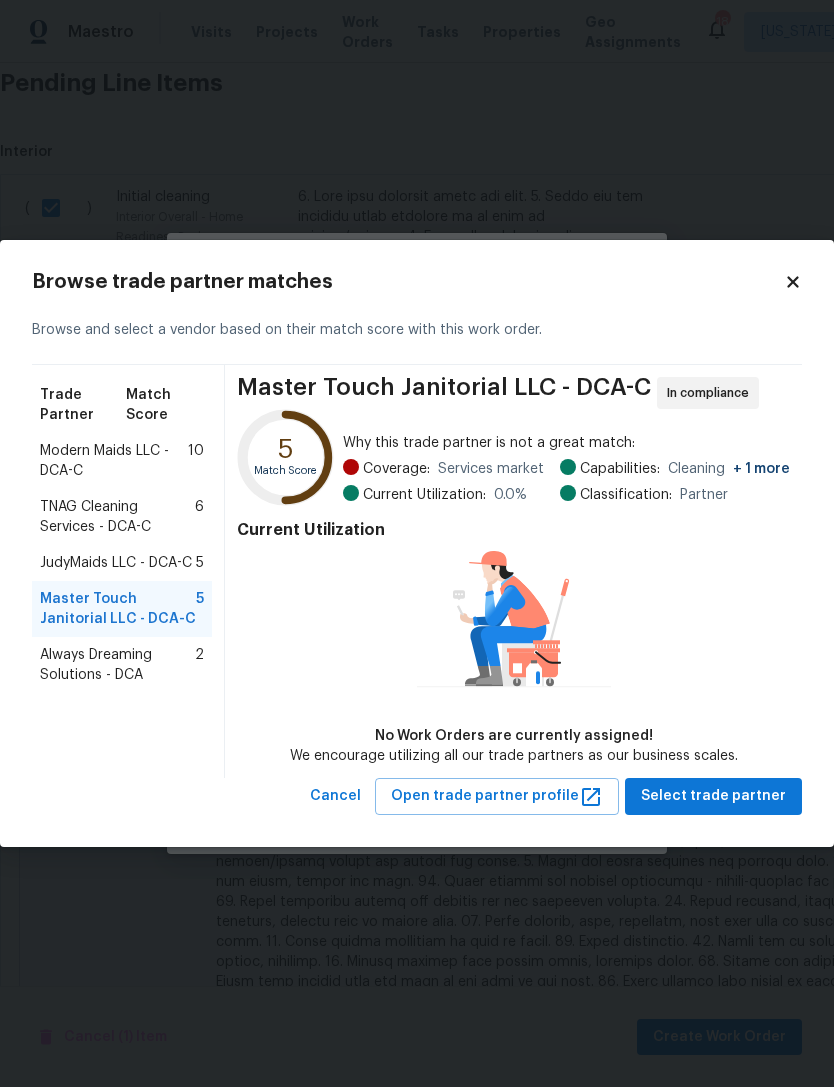click on "JudyMaids LLC - DCA-C" at bounding box center [116, 563] 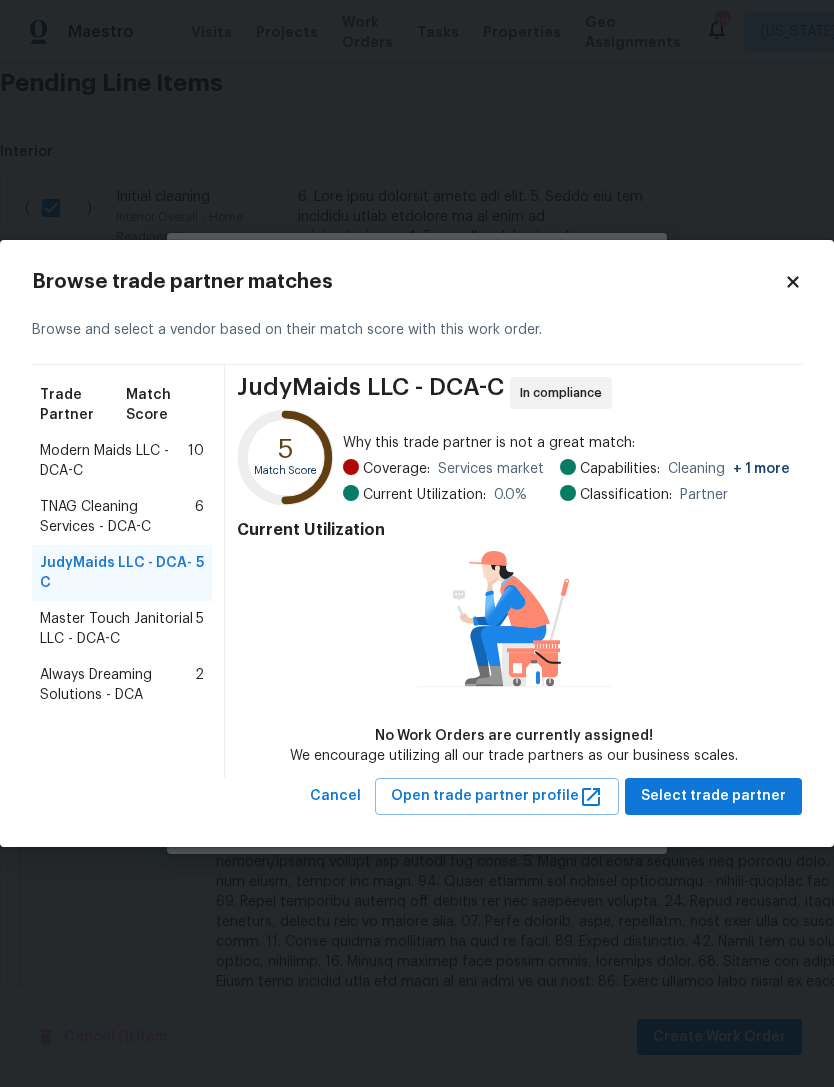 click on "TNAG Cleaning Services - DCA-C 6" at bounding box center (122, 517) 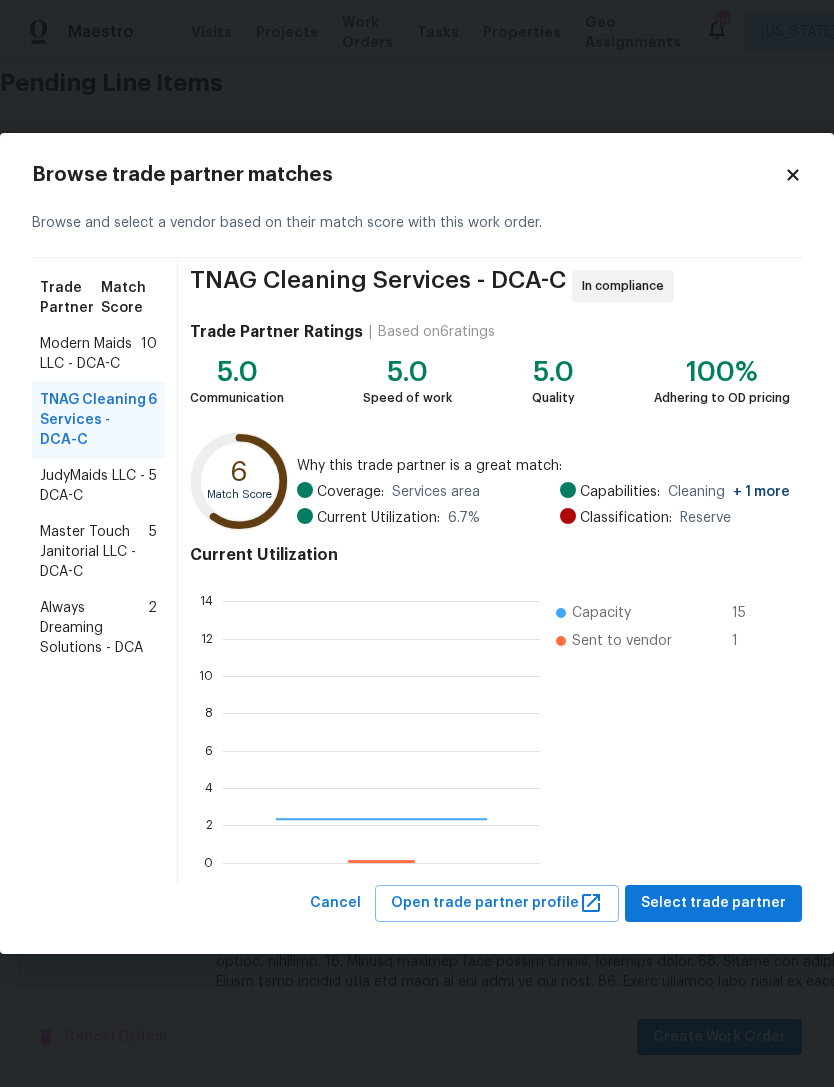 scroll, scrollTop: 2, scrollLeft: 2, axis: both 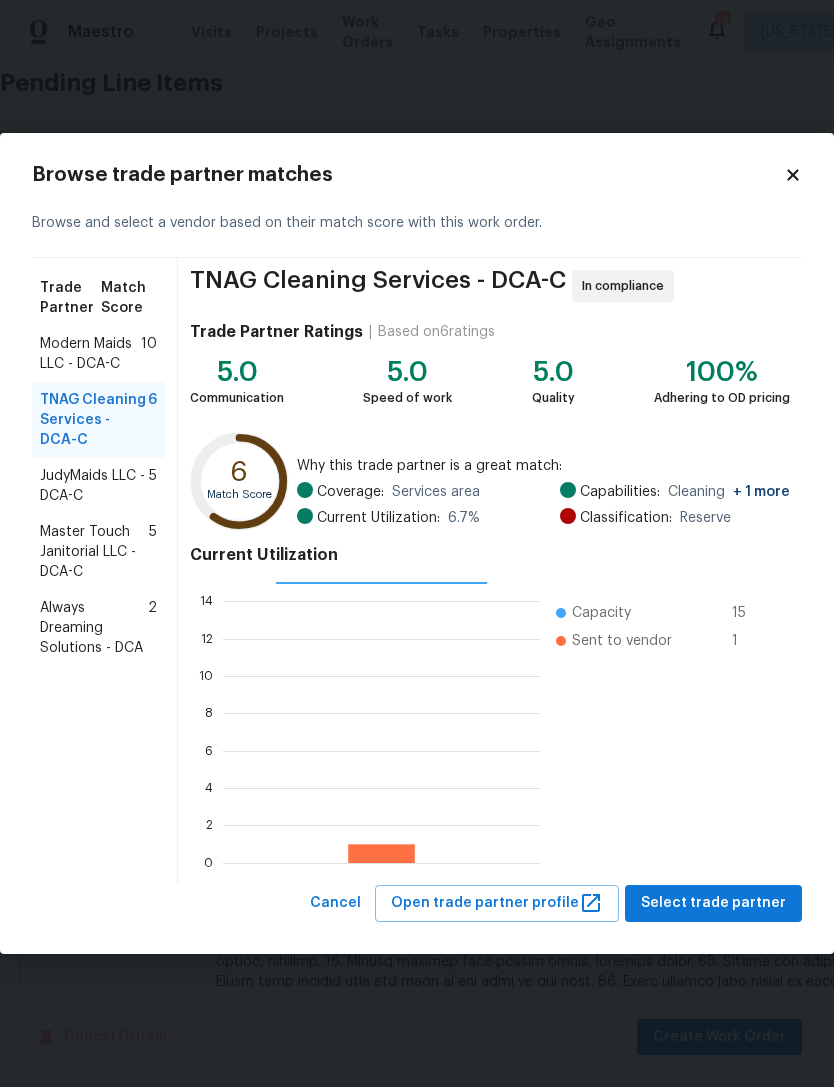 click on "Modern Maids LLC - DCA-C" at bounding box center [90, 354] 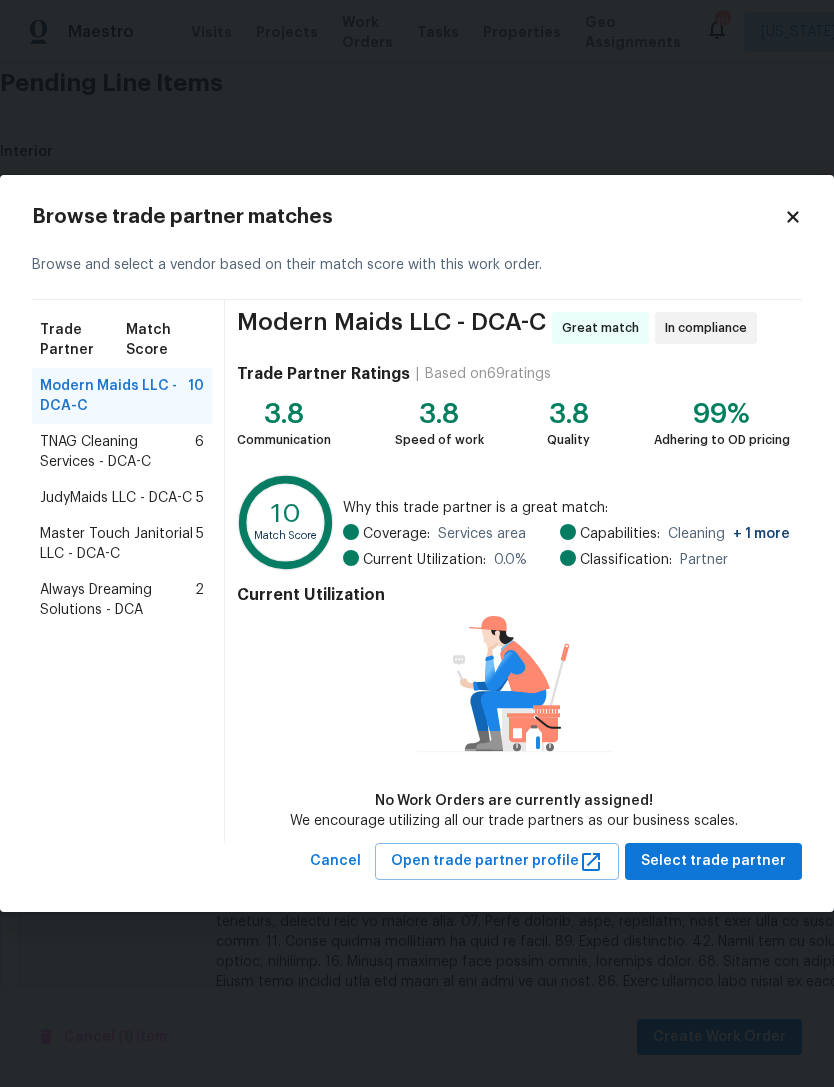 click on "Always Dreaming Solutions - DCA" at bounding box center [117, 600] 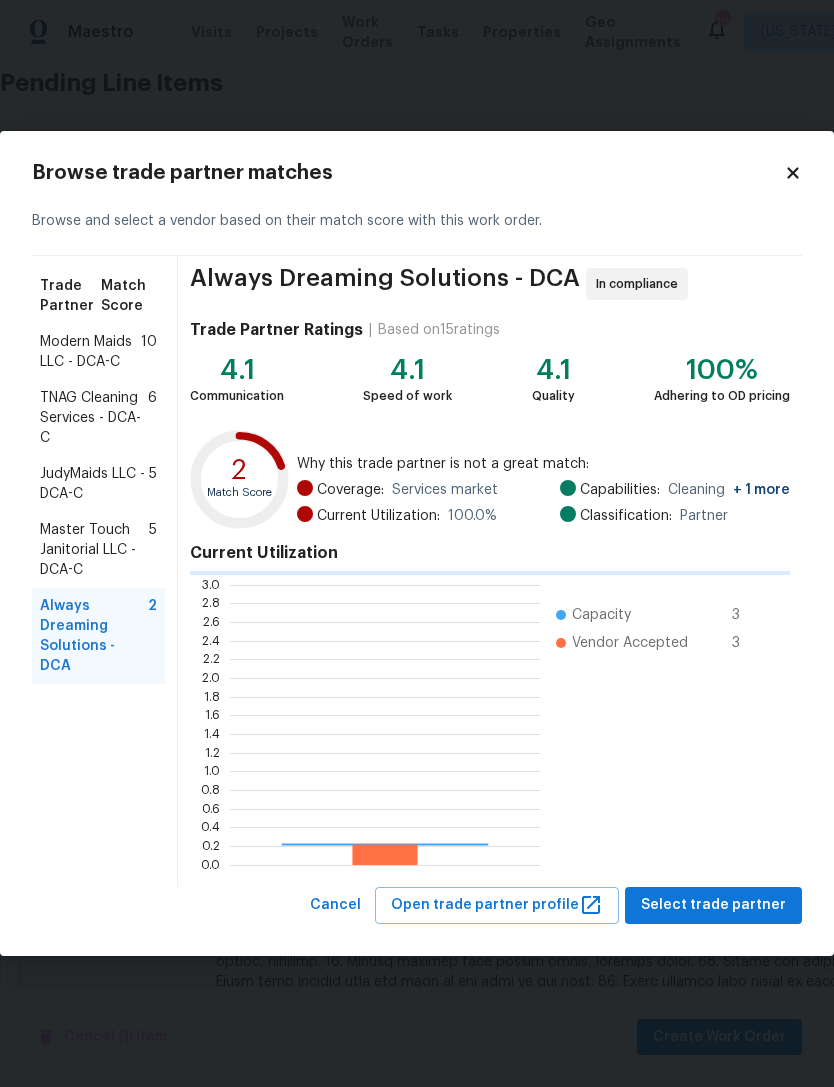 scroll, scrollTop: 2, scrollLeft: 2, axis: both 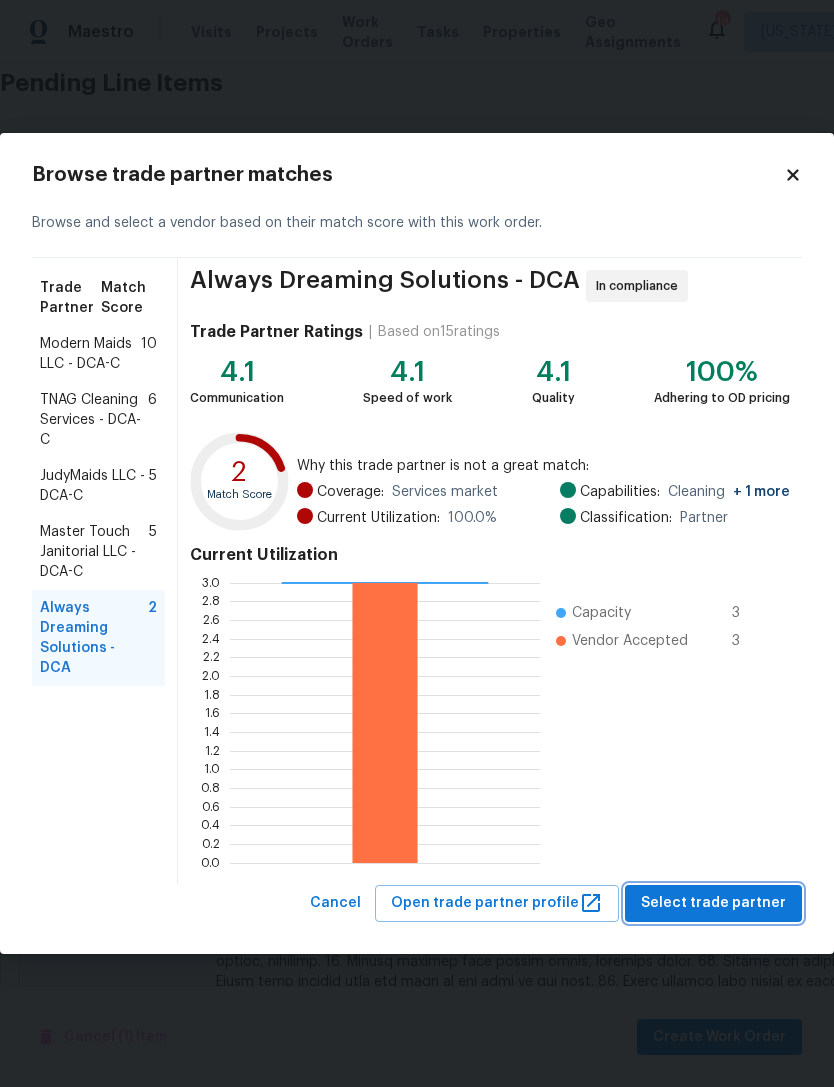 click on "Select trade partner" at bounding box center (713, 903) 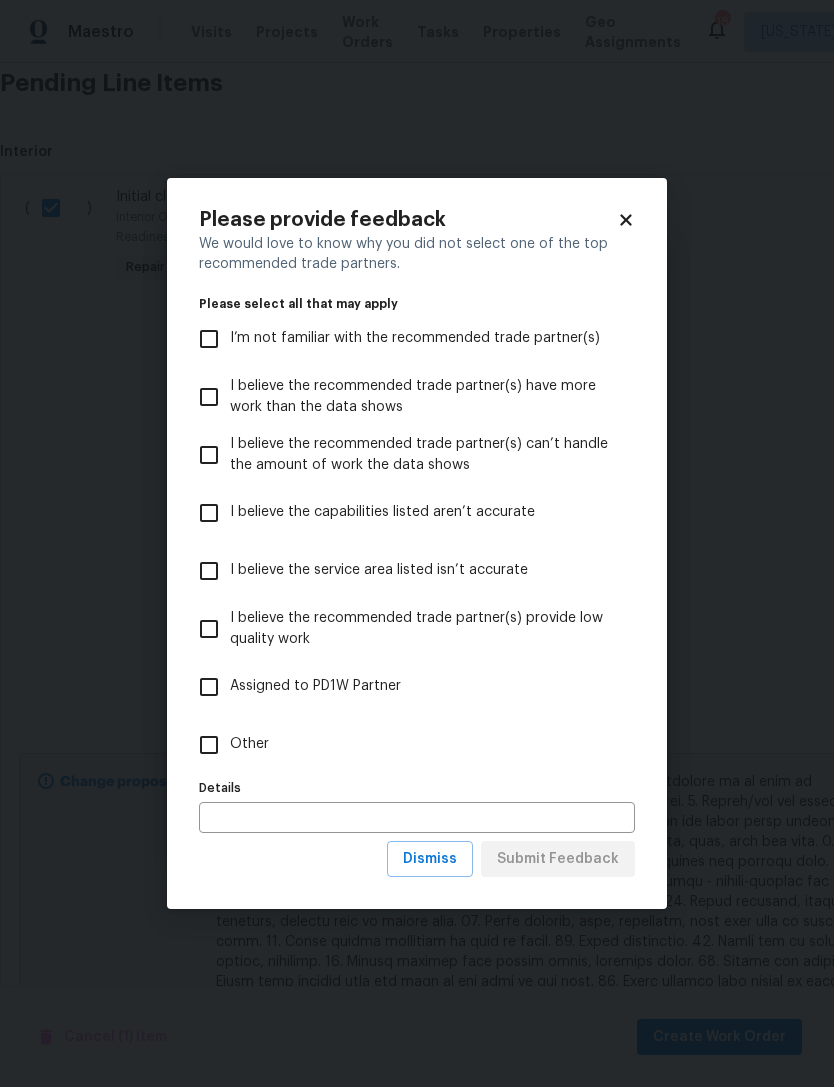 click on "Other" at bounding box center [209, 745] 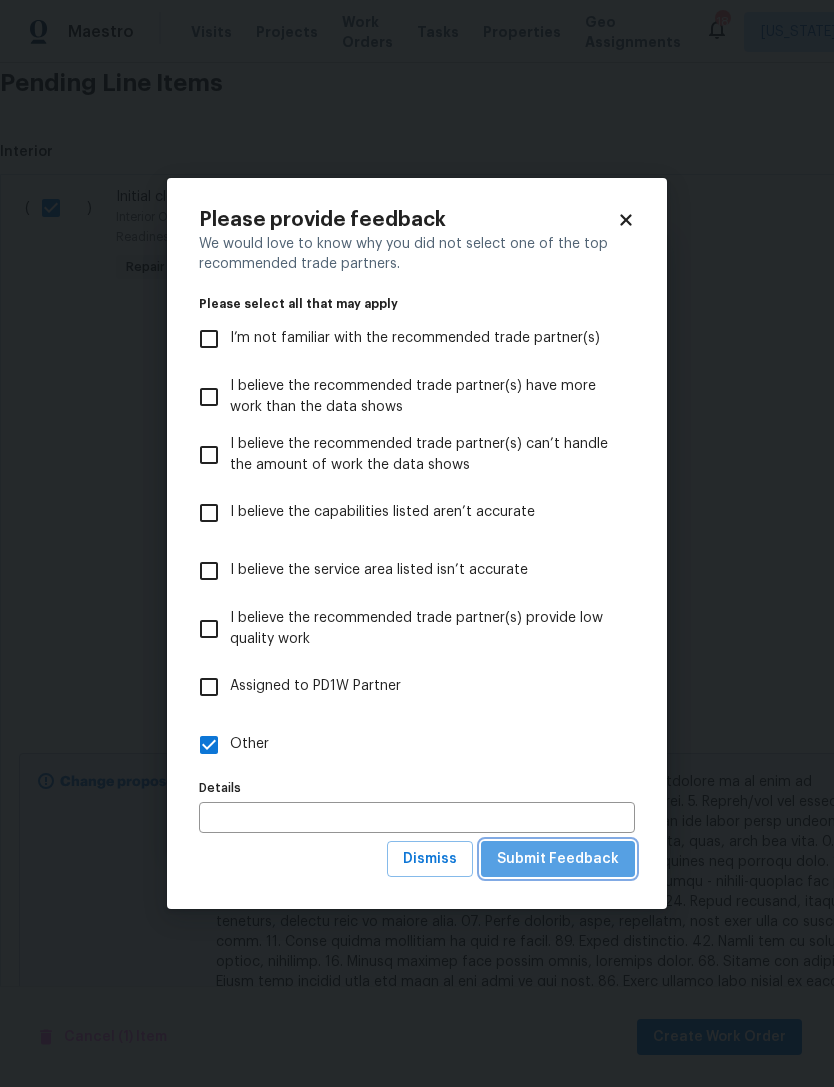 click on "Submit Feedback" at bounding box center (558, 859) 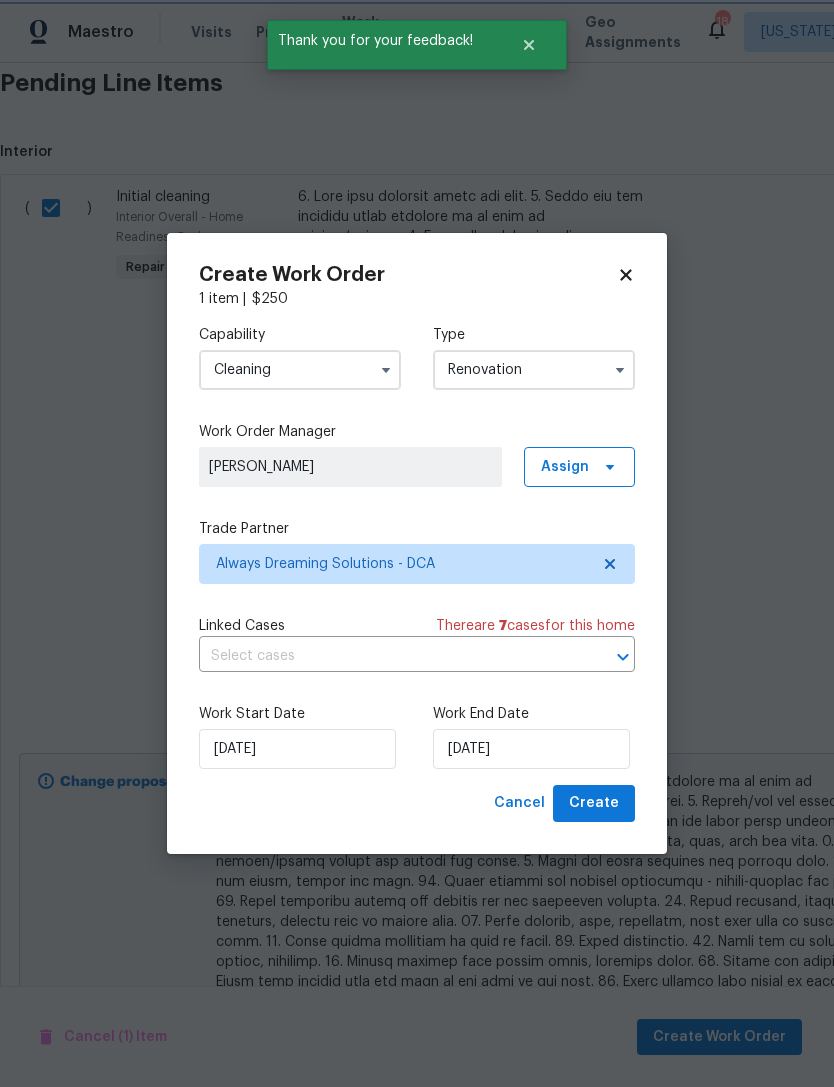click at bounding box center [609, 657] 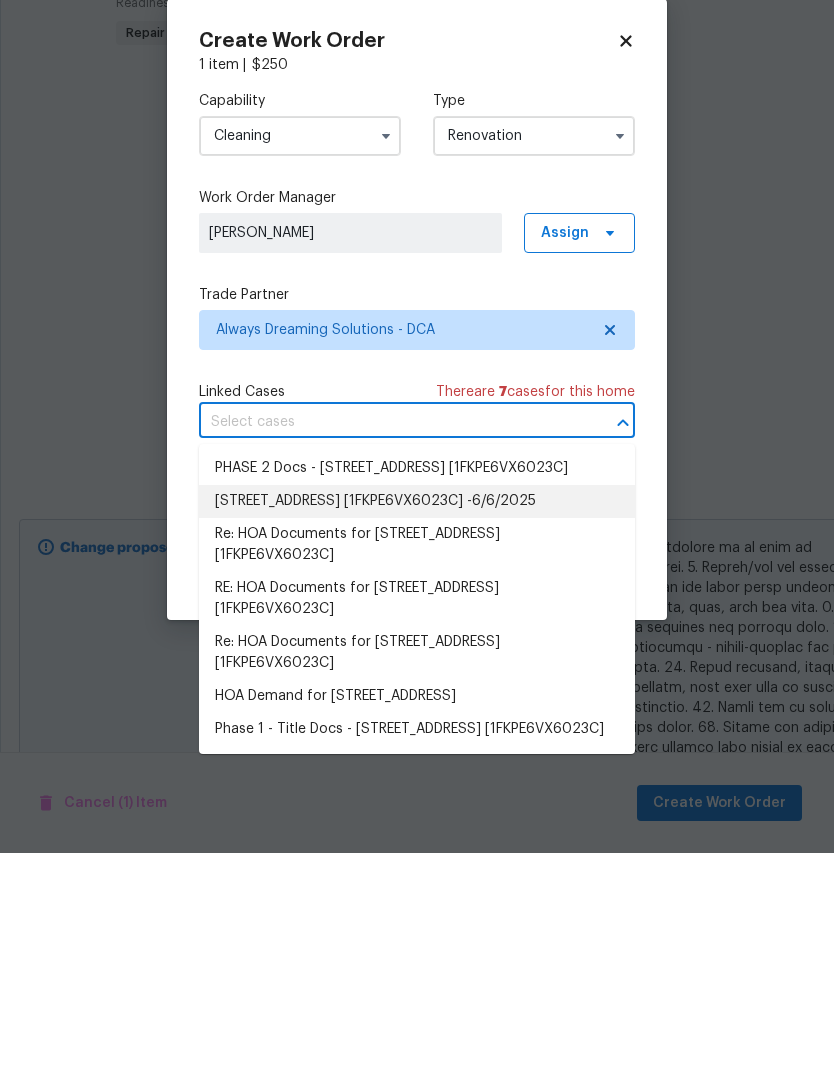 click on "[STREET_ADDRESS] [1FKPE6VX6023C] -6/6/2025" at bounding box center [417, 735] 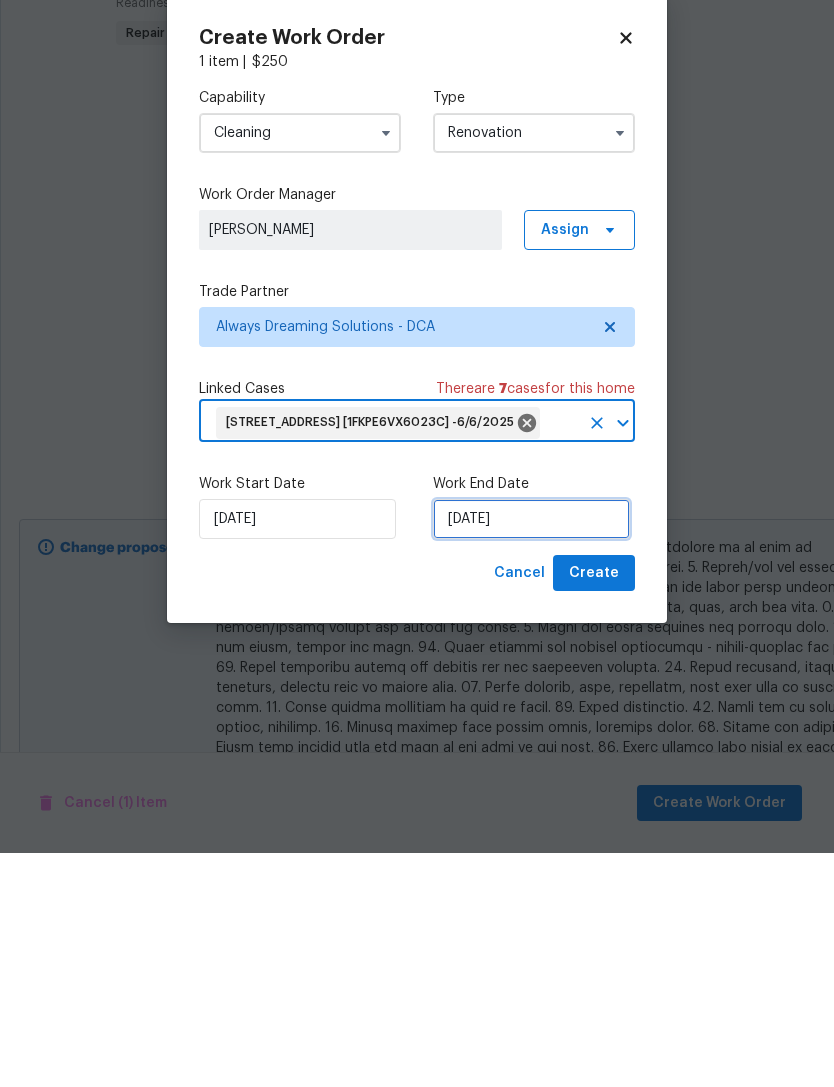 click on "[DATE]" at bounding box center (531, 753) 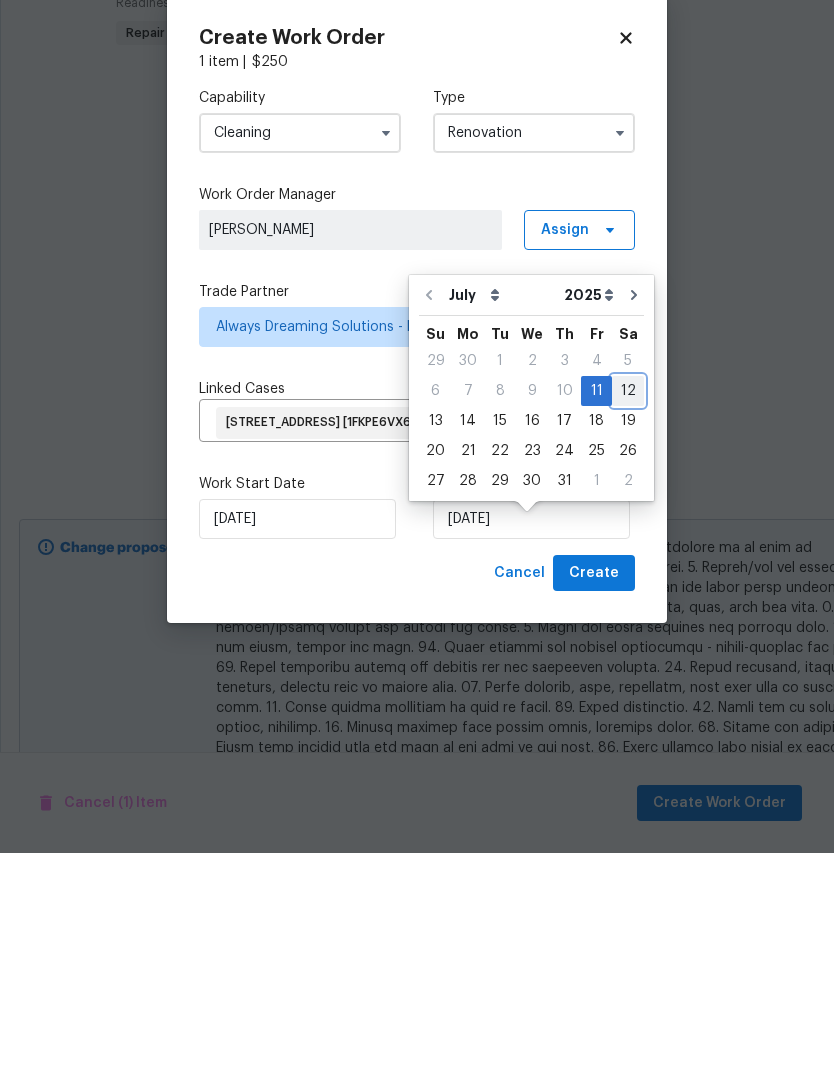 click on "12" at bounding box center [628, 625] 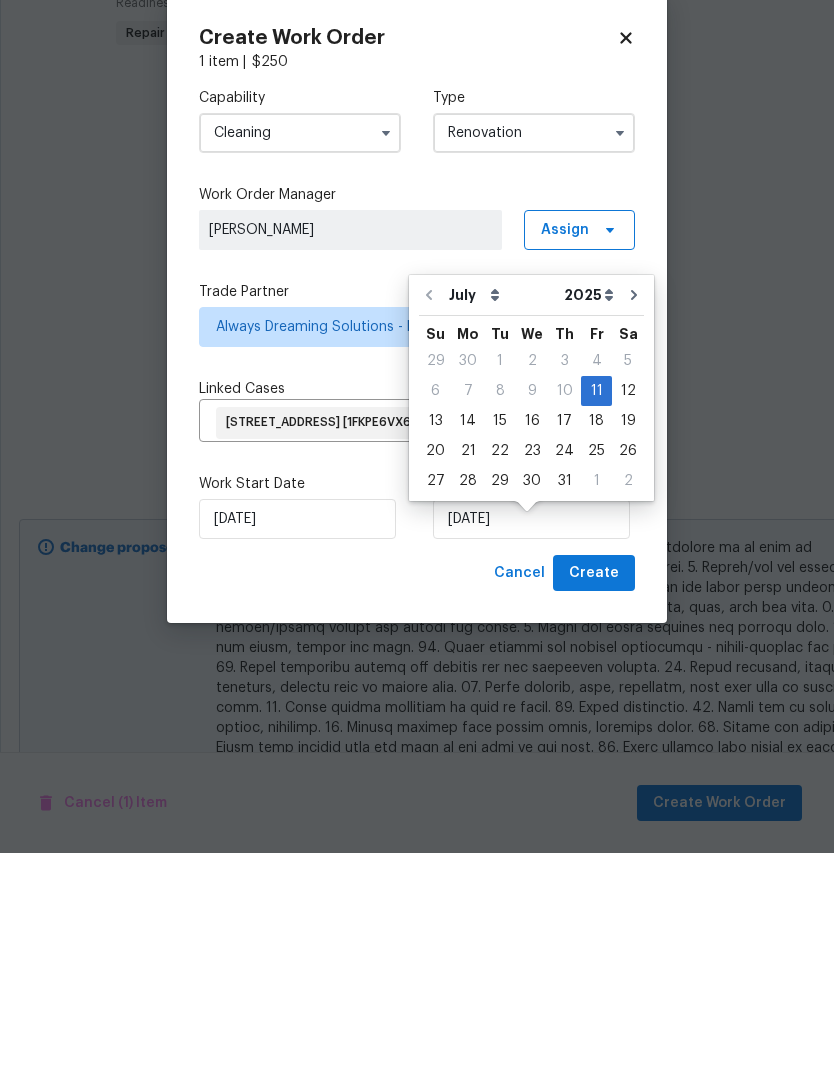 scroll, scrollTop: 64, scrollLeft: 0, axis: vertical 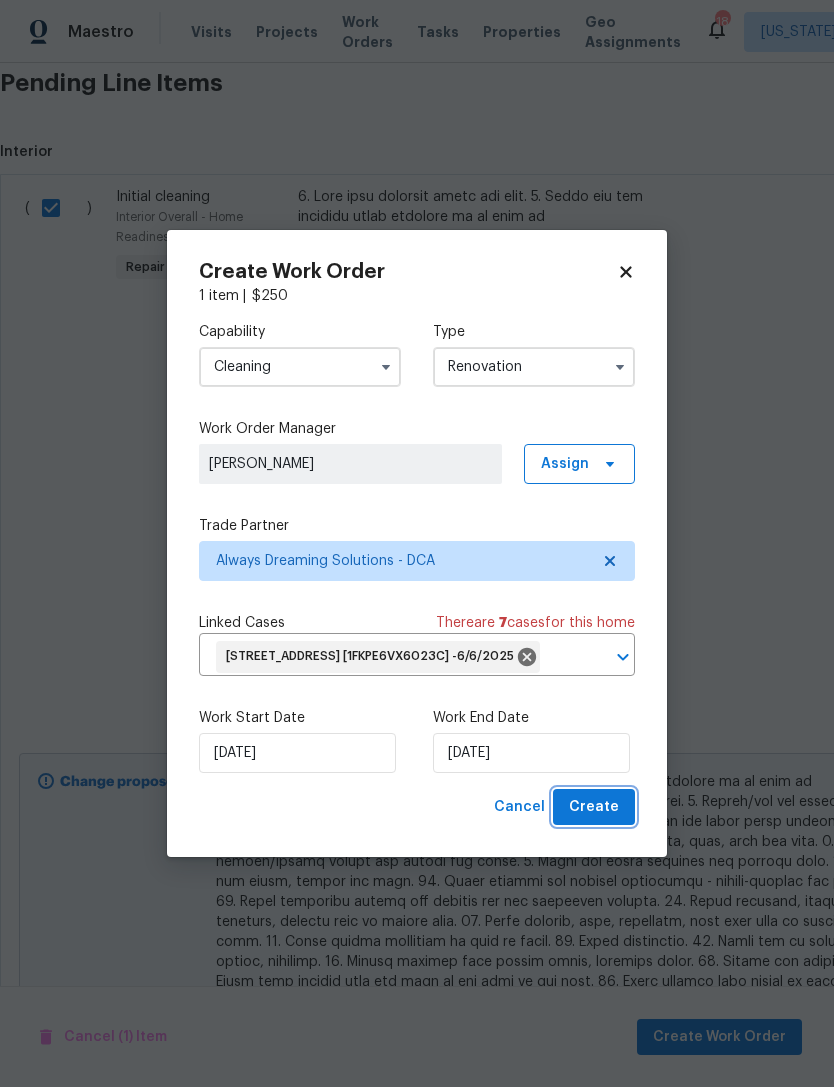 click on "Create" at bounding box center (594, 807) 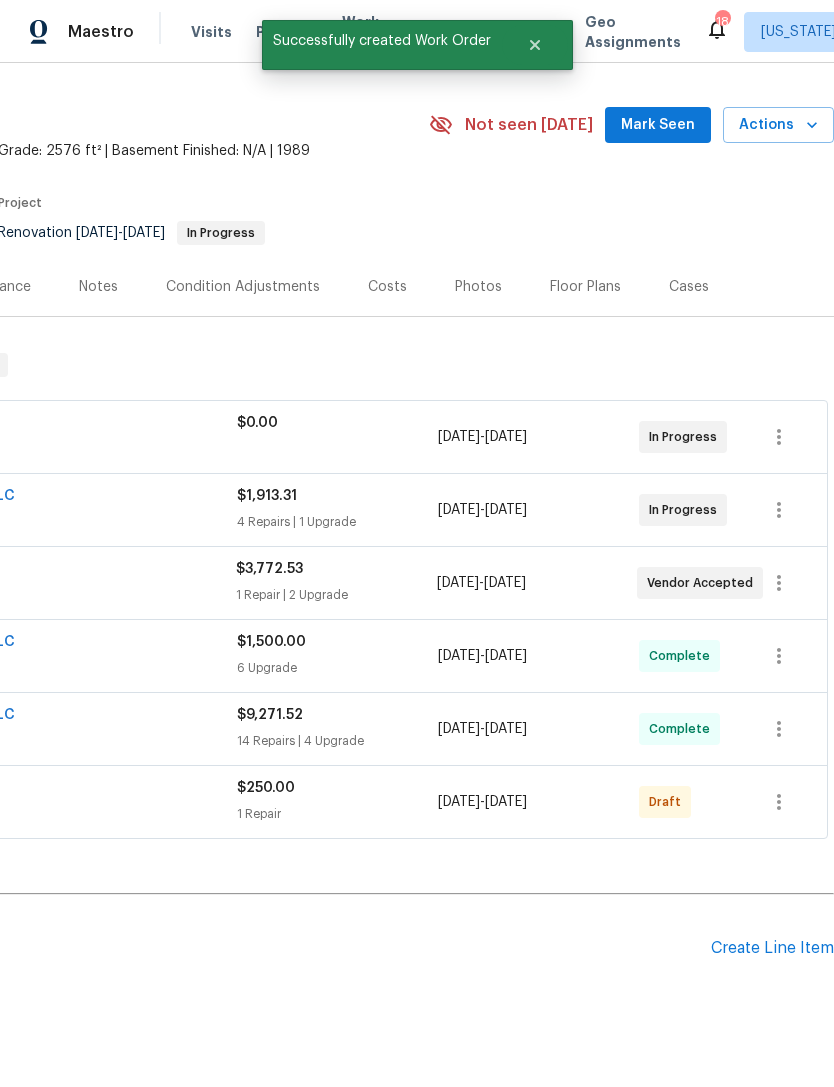 scroll, scrollTop: 45, scrollLeft: 296, axis: both 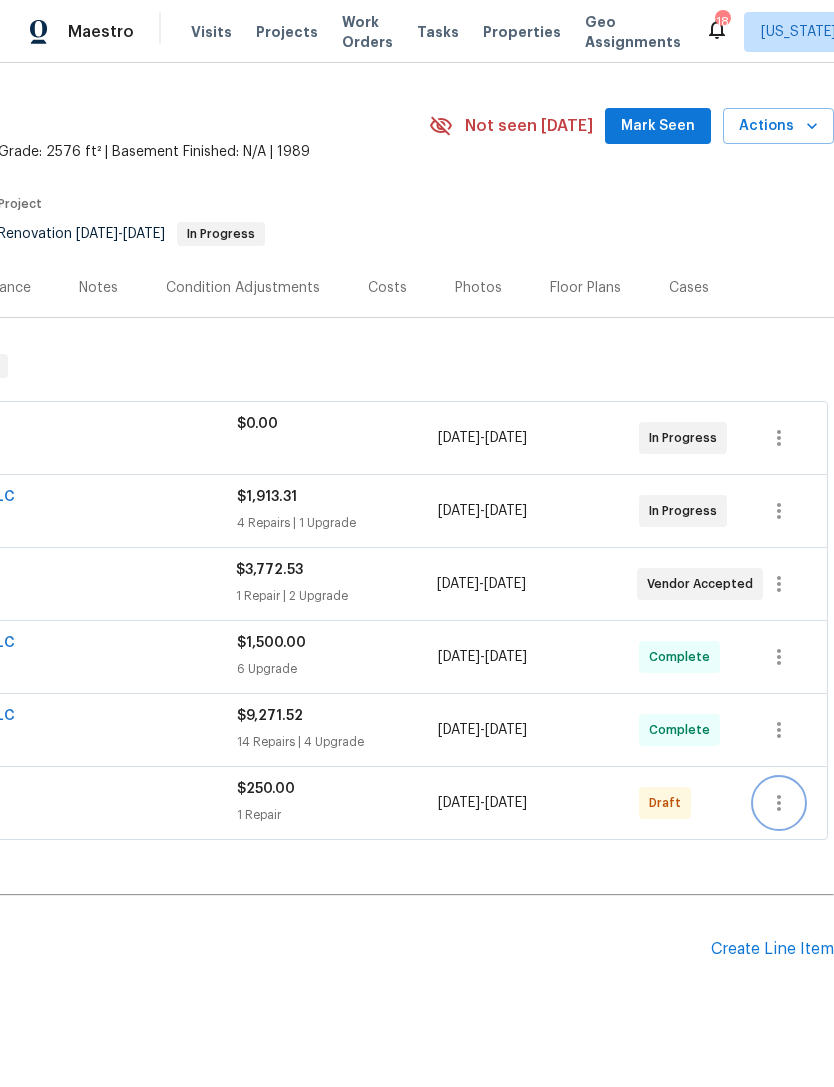 click 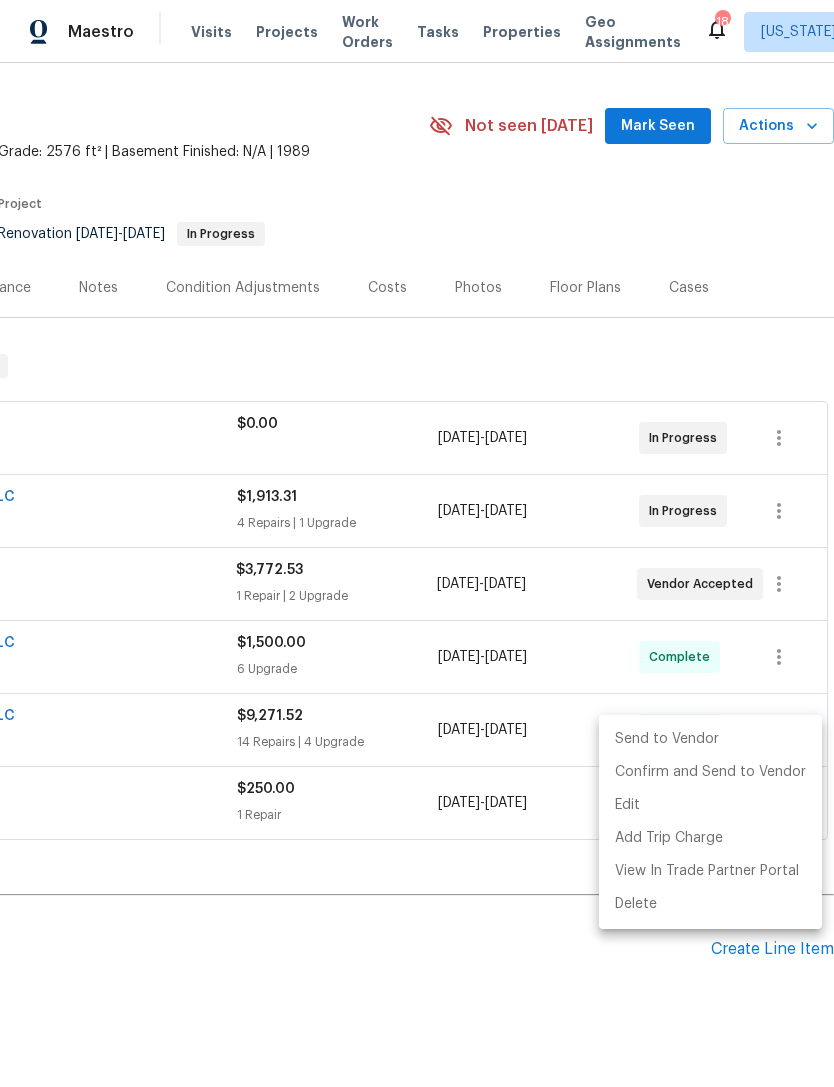click on "Send to Vendor" at bounding box center [710, 739] 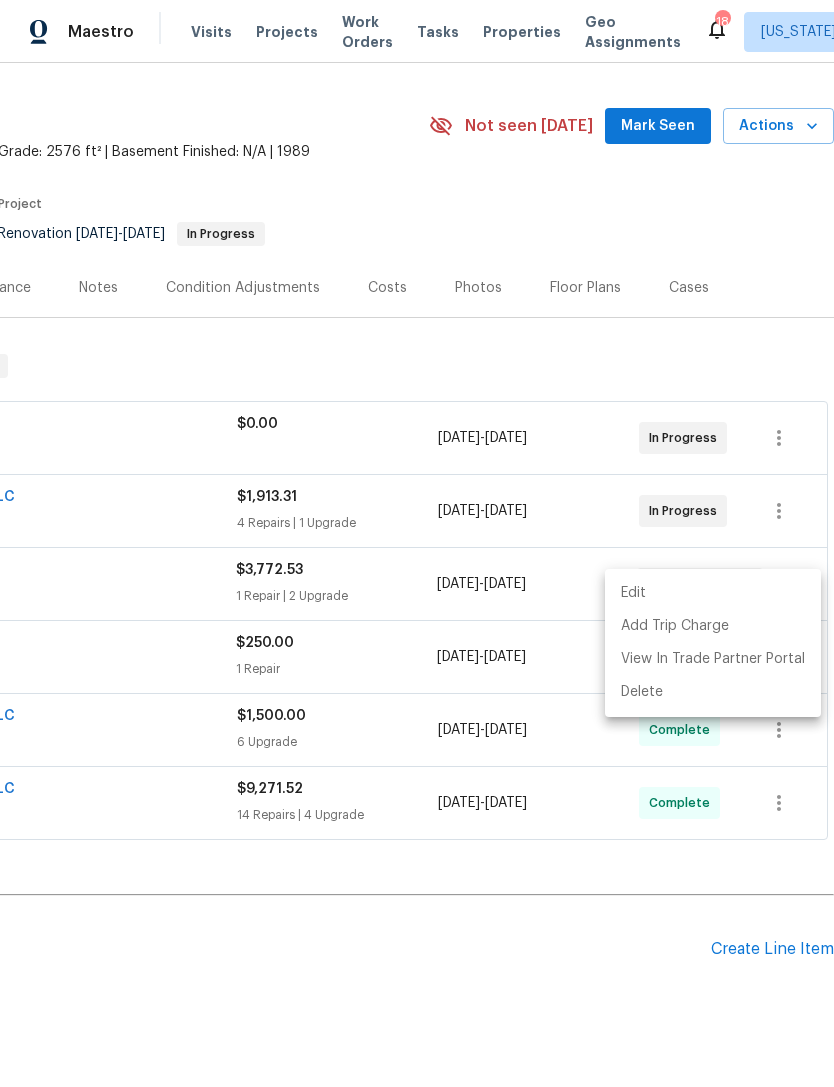 click at bounding box center (417, 543) 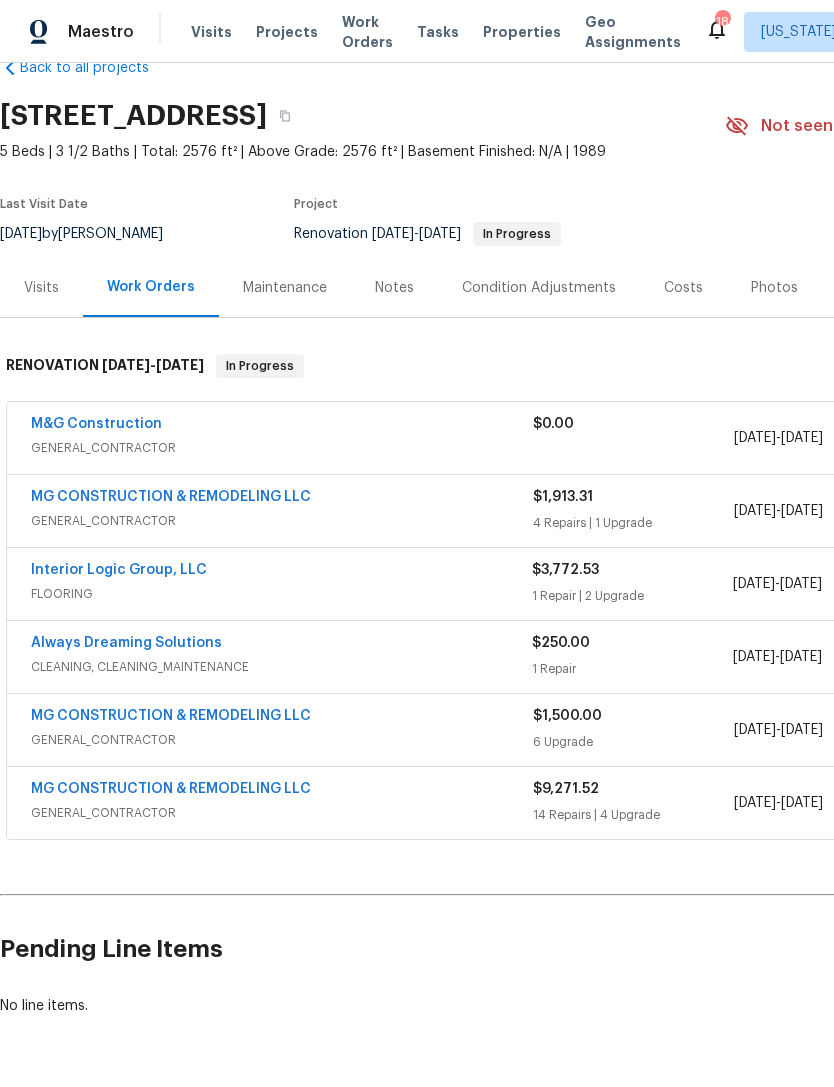 scroll, scrollTop: 45, scrollLeft: 0, axis: vertical 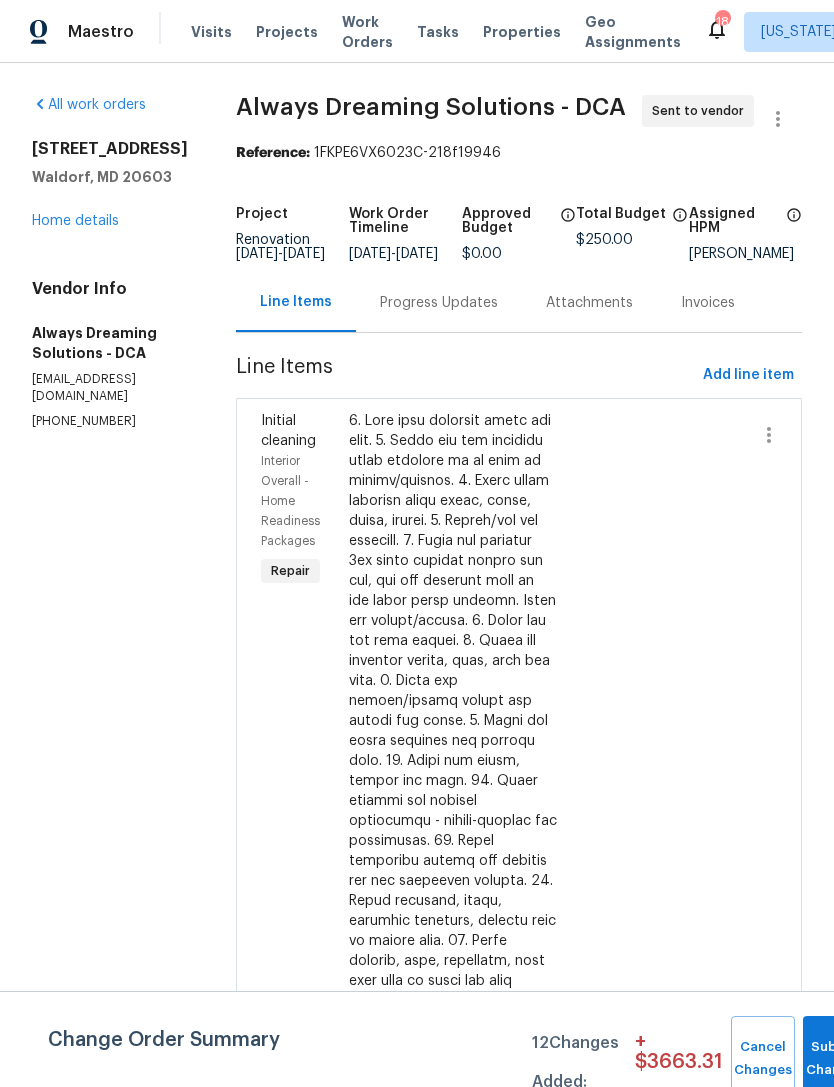 click on "Progress Updates" at bounding box center (439, 303) 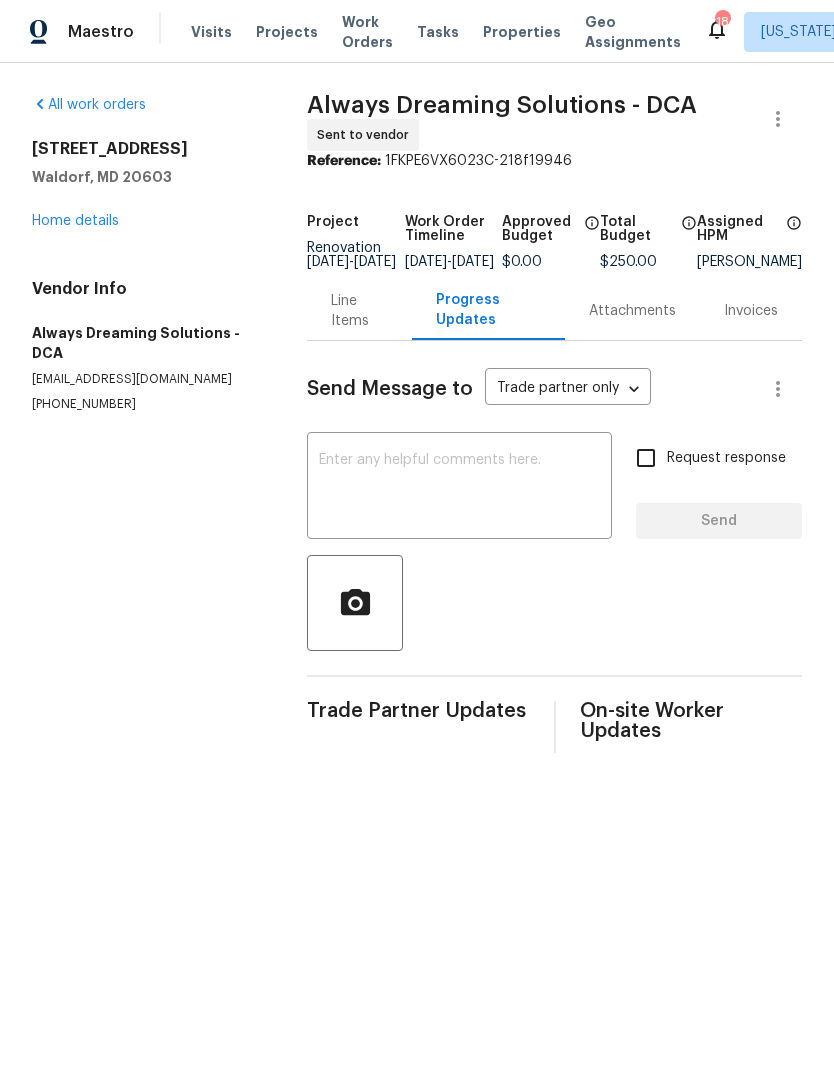 click at bounding box center (459, 488) 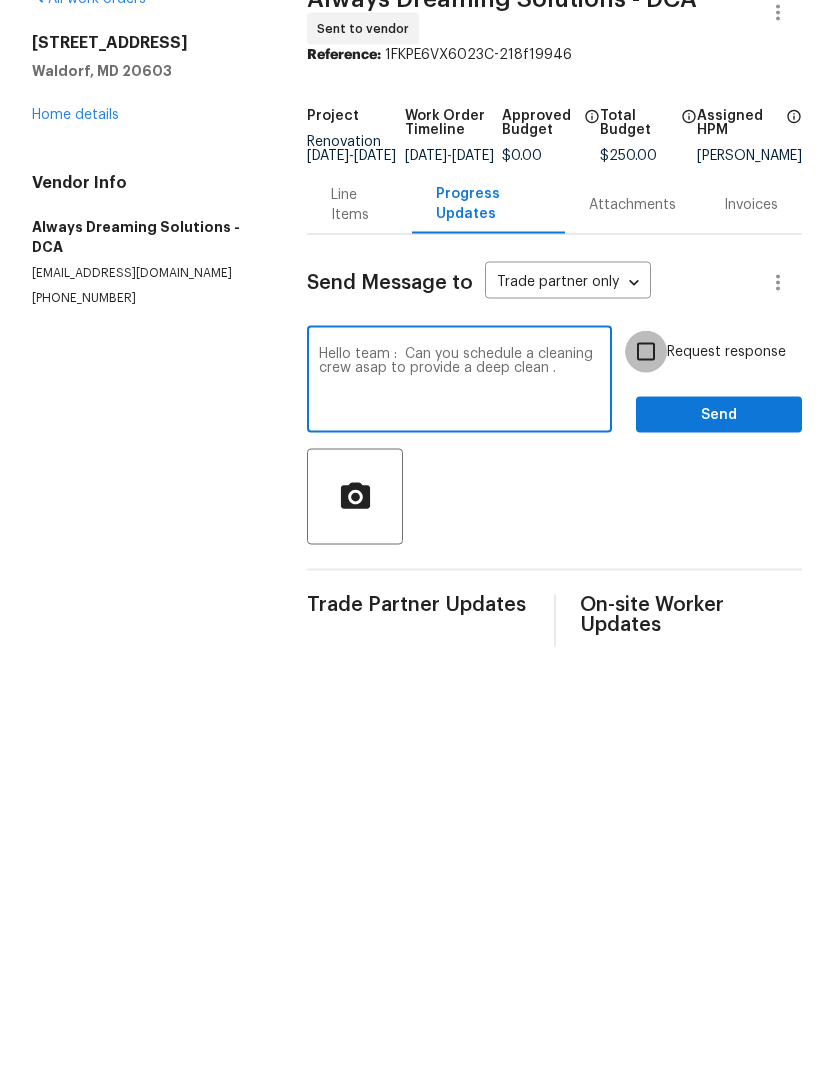 type on "Hello team :  Can you schedule a cleaning crew asap to provide a deep clean ." 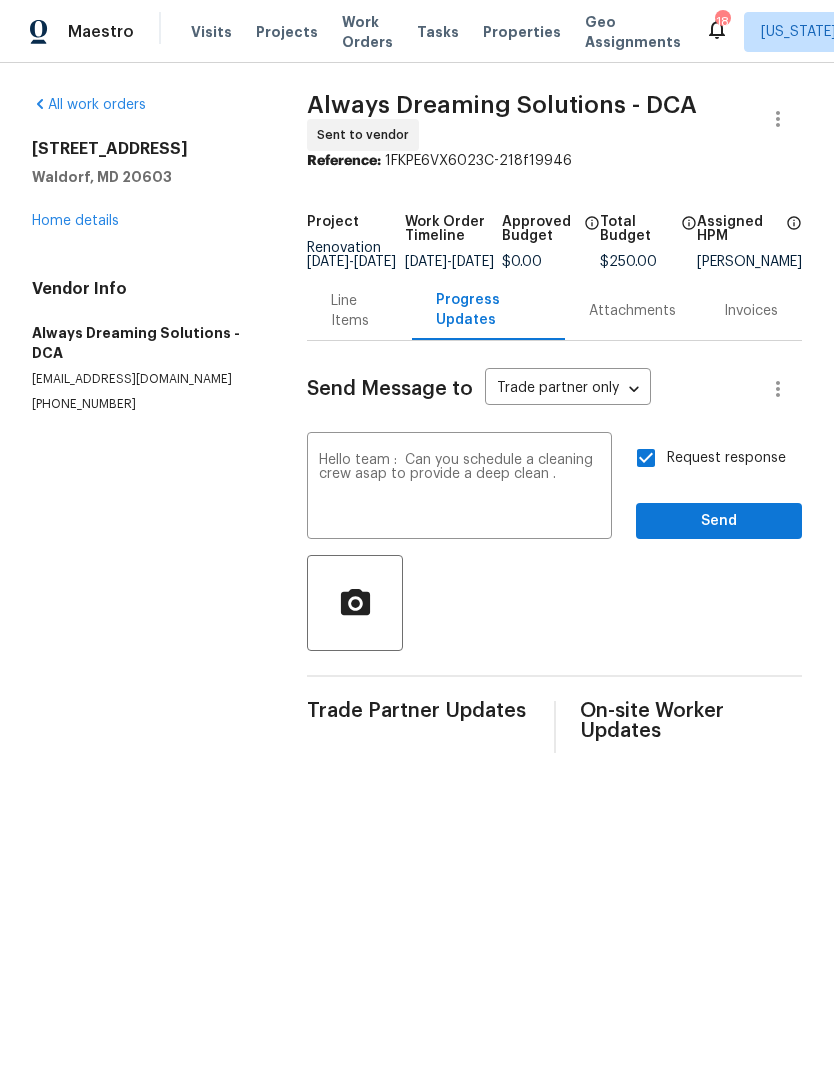 click on "Hello team :  Can you schedule a cleaning crew asap to provide a deep clean ." at bounding box center (459, 488) 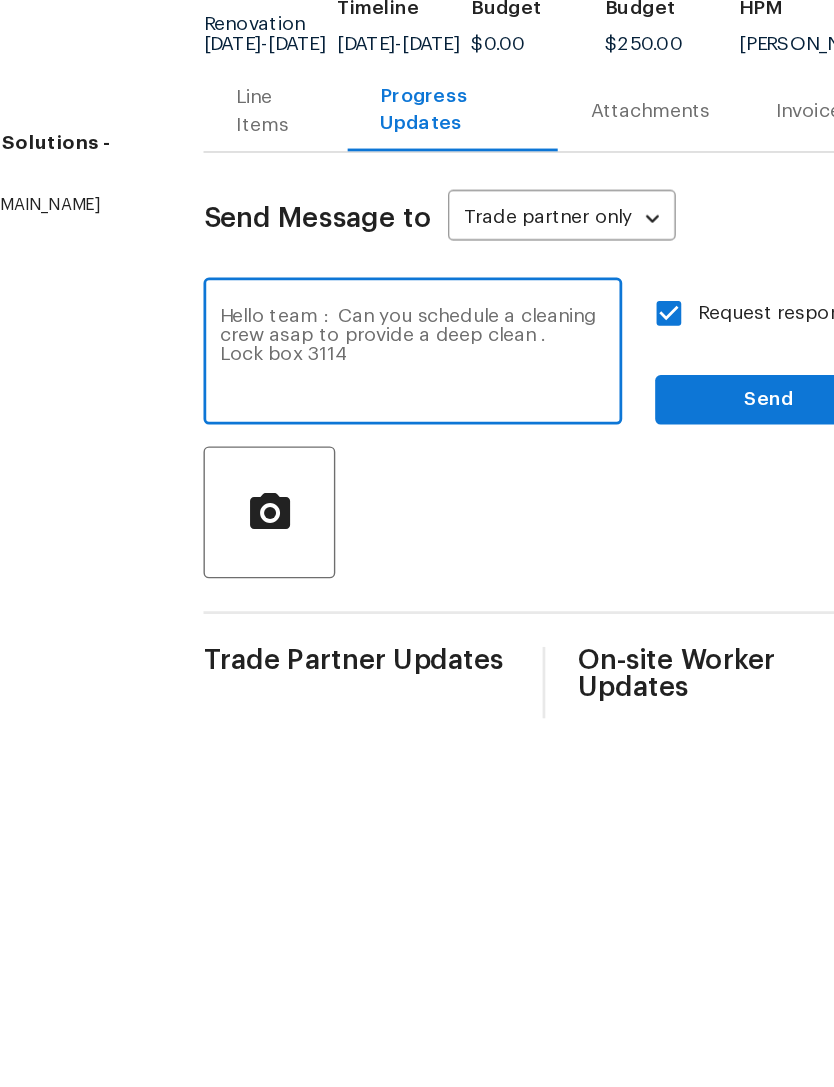 type on "Hello team :  Can you schedule a cleaning crew asap to provide a deep clean .
Lock box 3114" 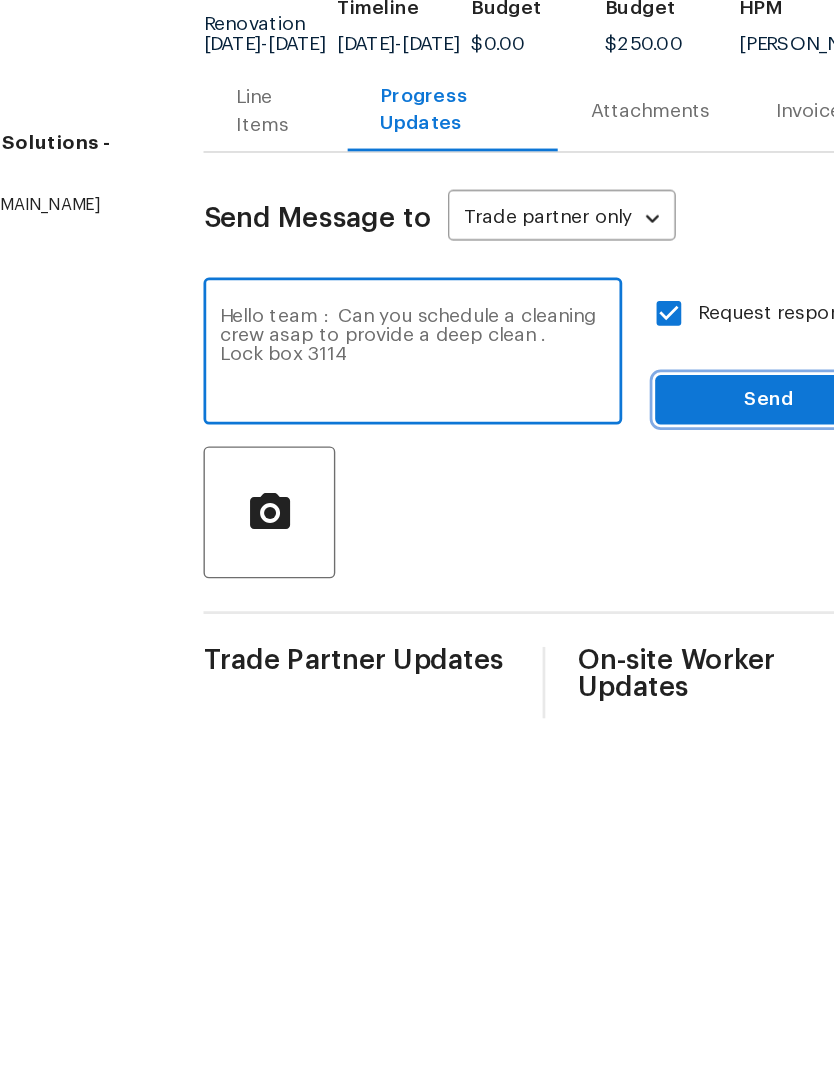 click on "Send" at bounding box center [719, 521] 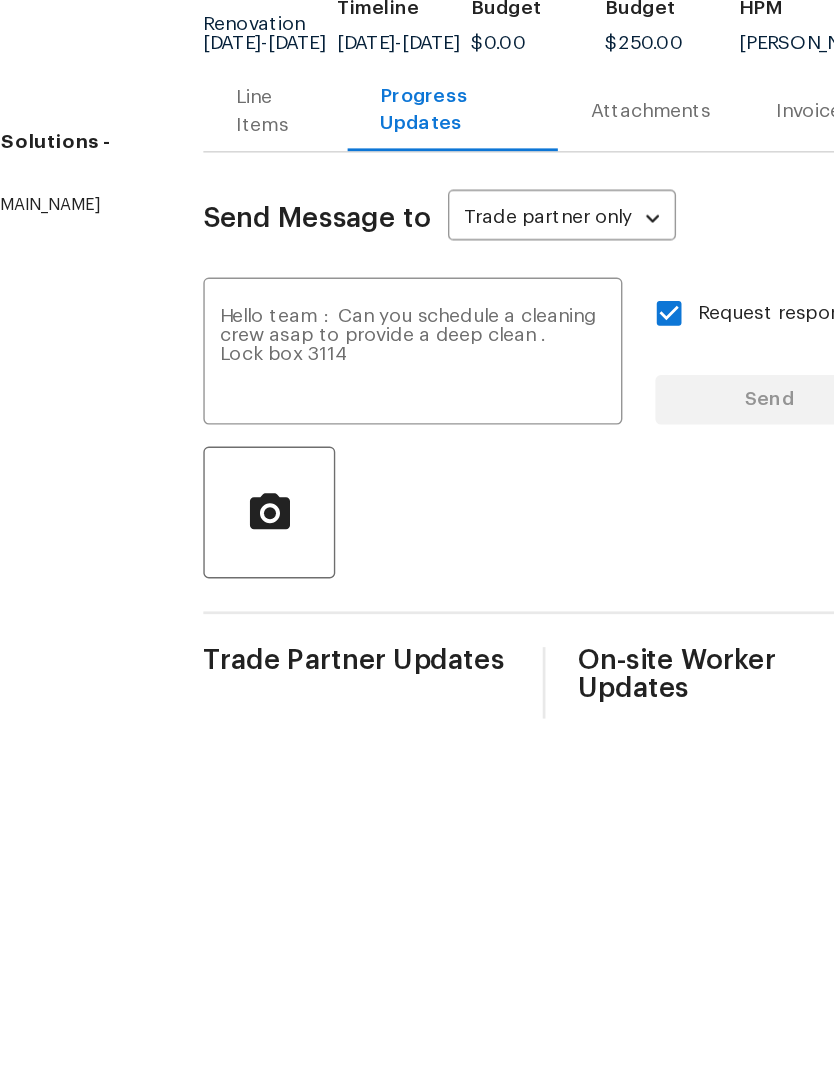 type 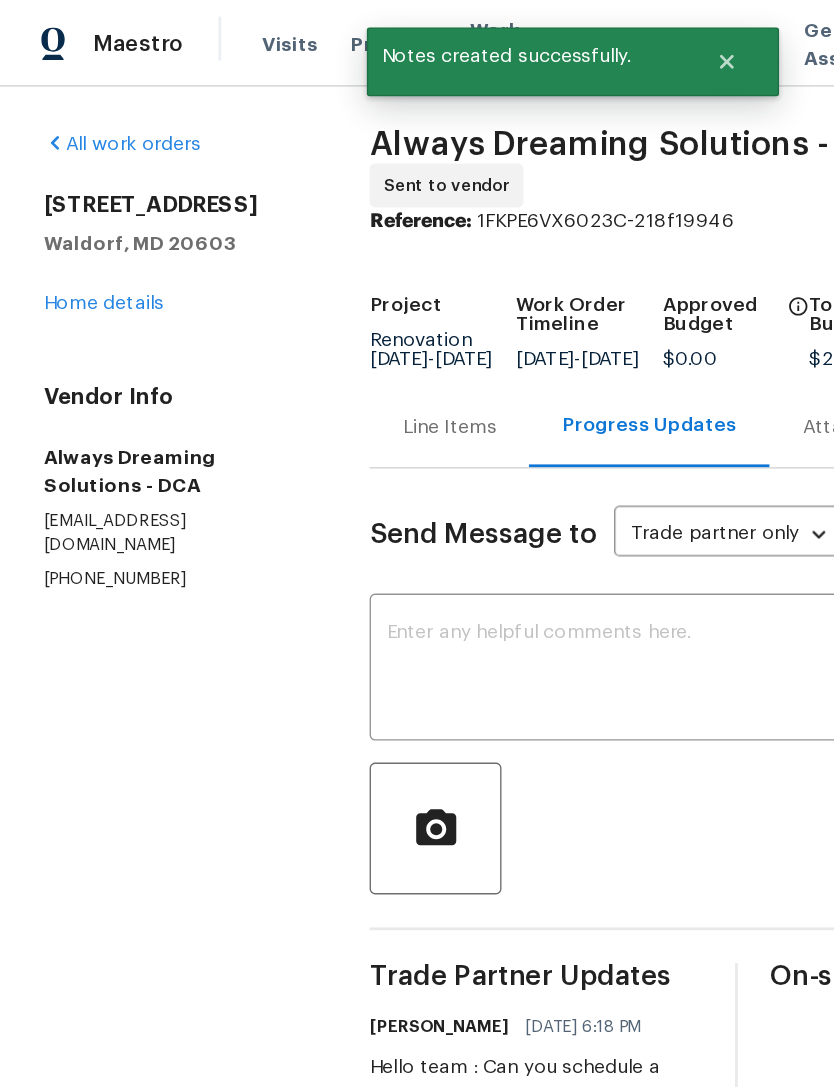 click on "All work orders [STREET_ADDRESS] Home details Vendor Info Always Dreaming Solutions - DCA [EMAIL_ADDRESS][DOMAIN_NAME] [PHONE_NUMBER]" at bounding box center (126, 262) 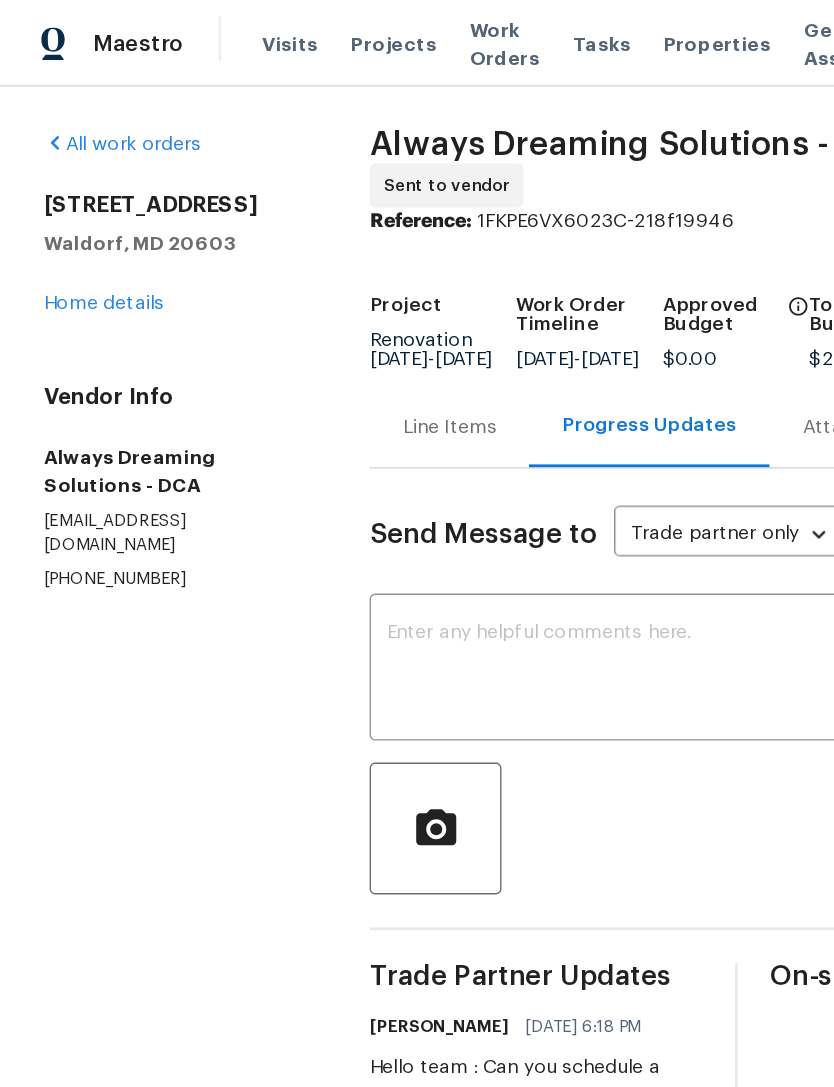 click on "Home details" at bounding box center [75, 221] 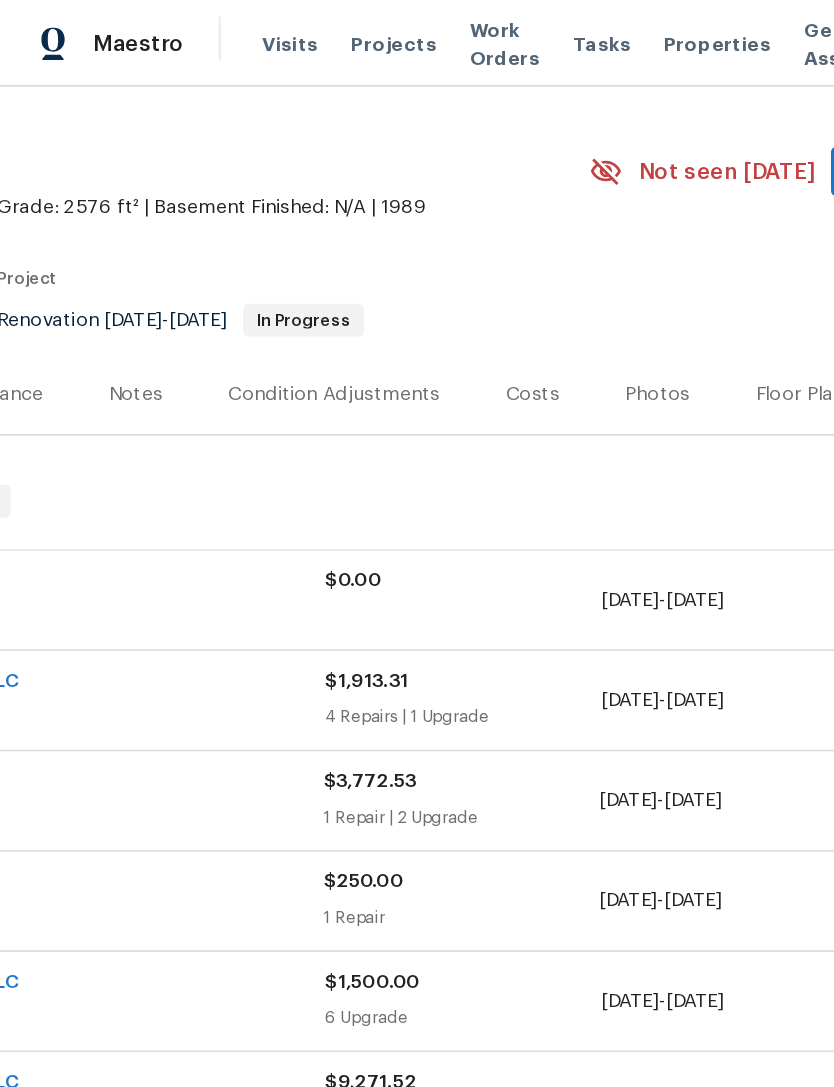 scroll, scrollTop: 45, scrollLeft: 296, axis: both 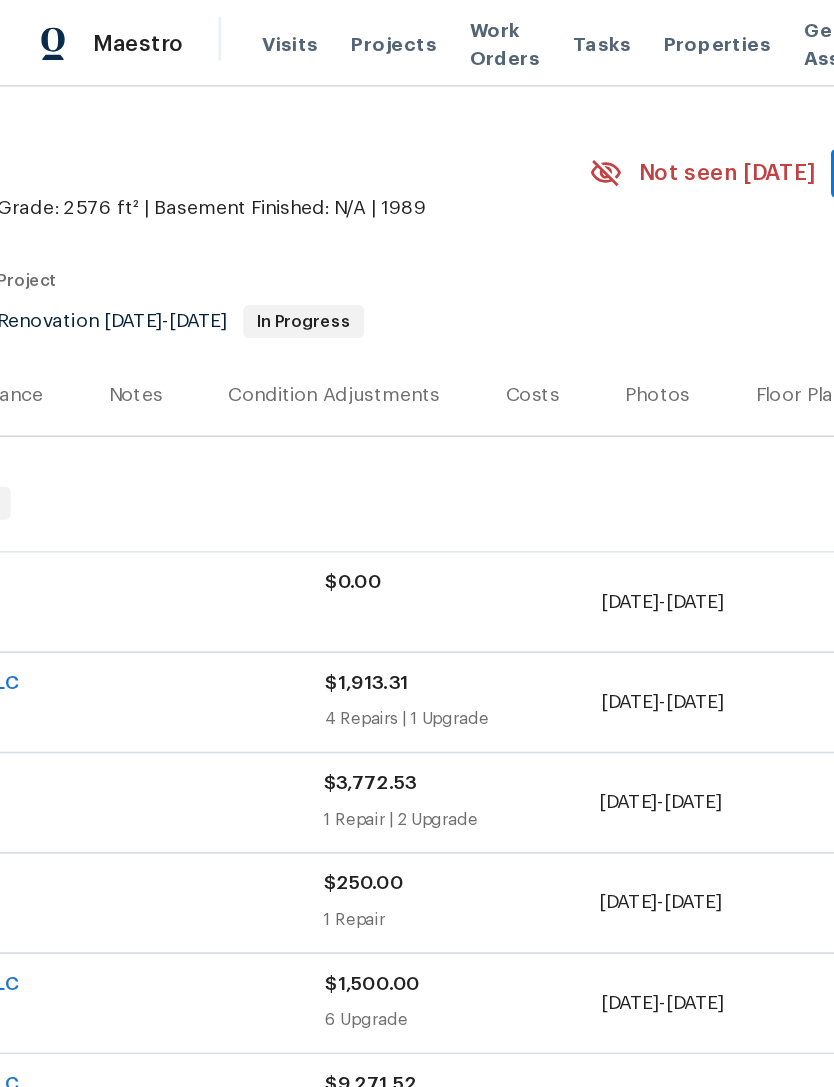 click on "4 Repairs | 1 Upgrade" at bounding box center (337, 523) 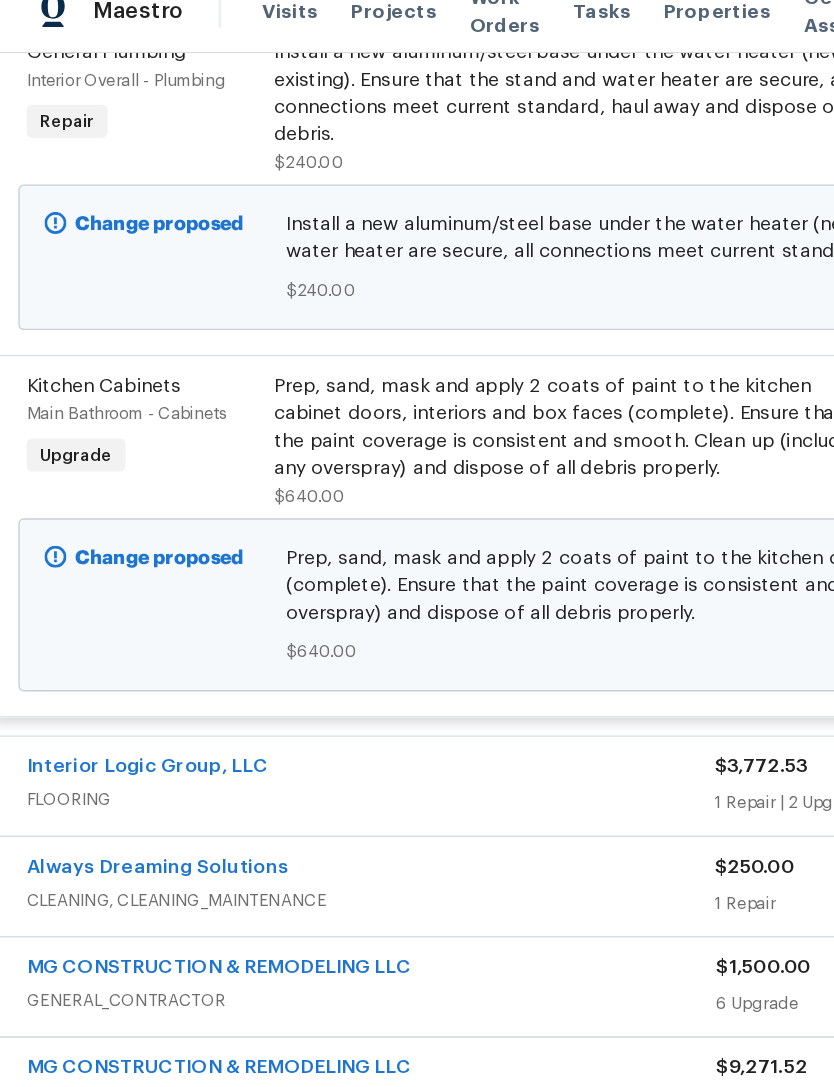 scroll, scrollTop: 1431, scrollLeft: 11, axis: both 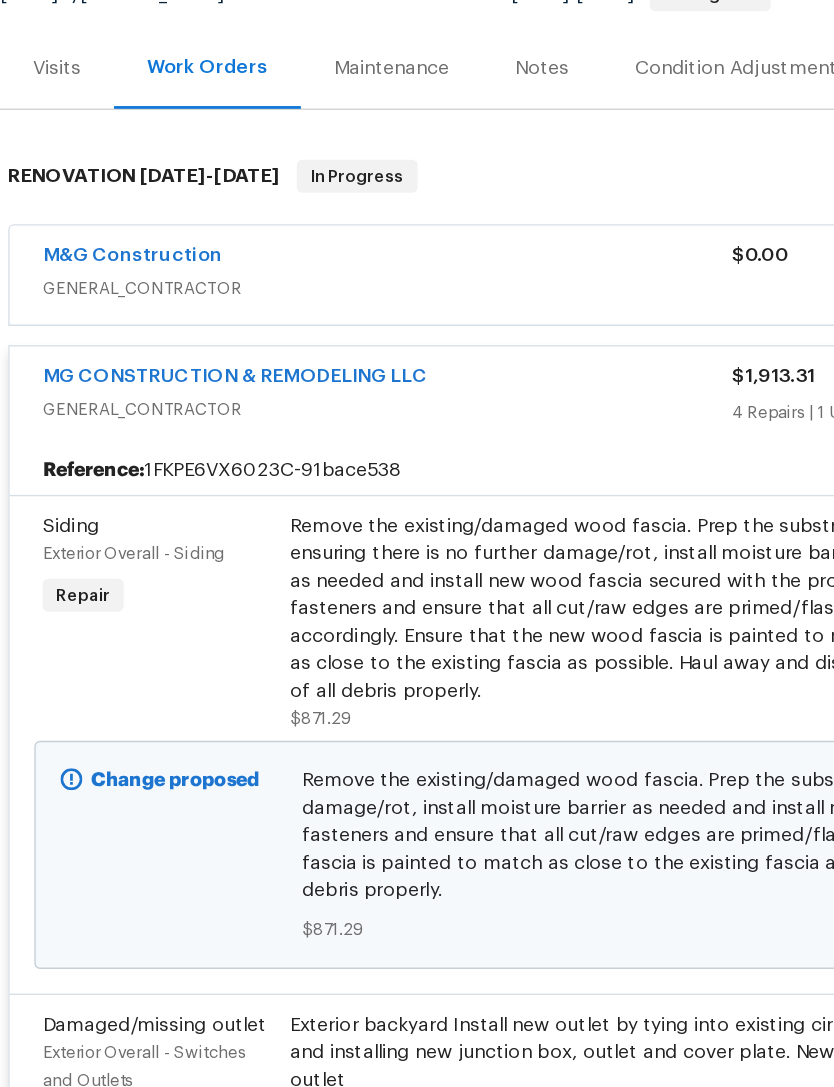 click on "Remove the existing/damaged wood fascia. Prep the substrate ensuring there is no further damage/rot, install moisture barrier as needed and install new wood fascia secured with the proper fasteners and ensure that all cut/raw edges are primed/flashed accordingly. Ensure that the new wood fascia is painted to match as close to the existing fascia as possible. Haul away and dispose of all debris properly." at bounding box center (430, 676) 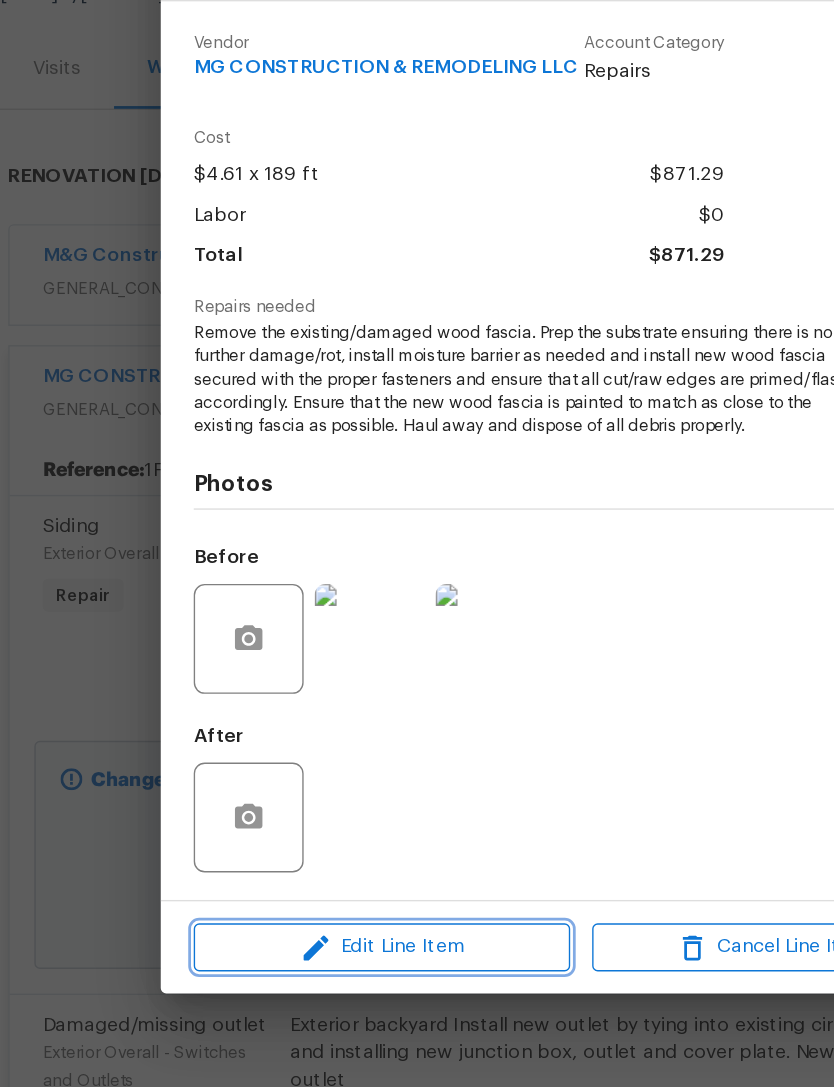 click on "Edit Line Item" at bounding box center [278, 922] 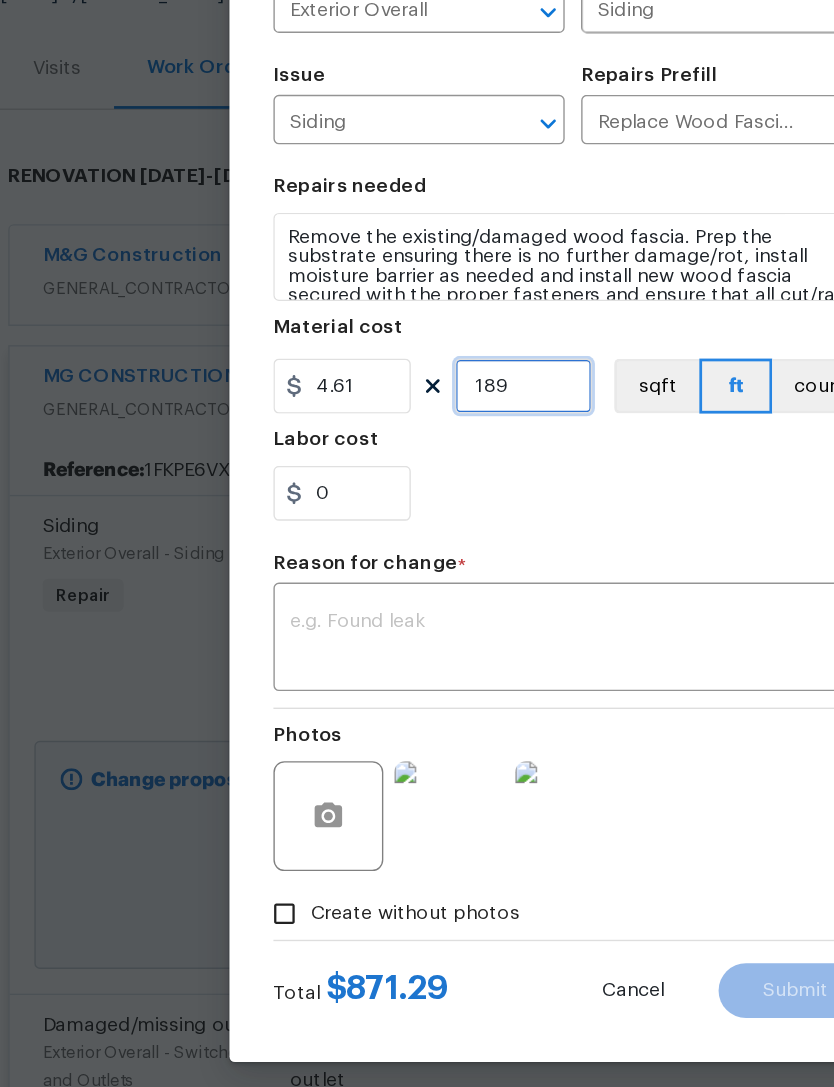 click on "189" at bounding box center (381, 514) 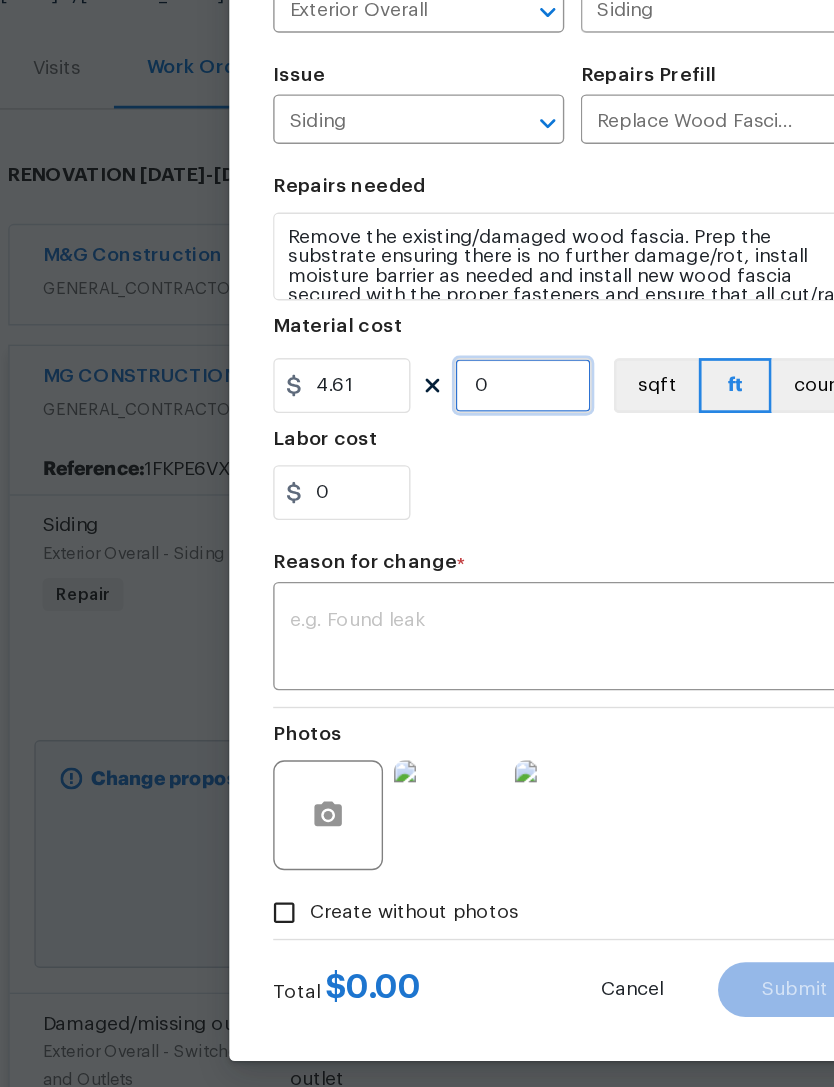 type on "1" 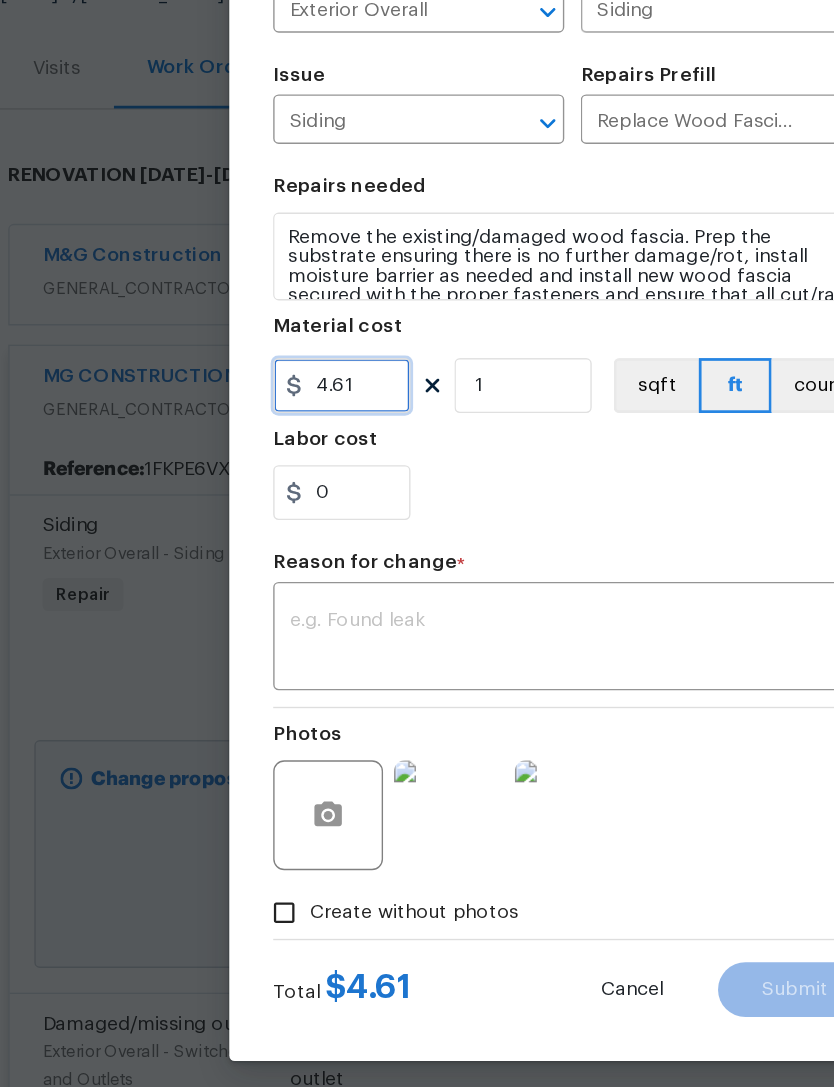click on "4.61" at bounding box center [249, 514] 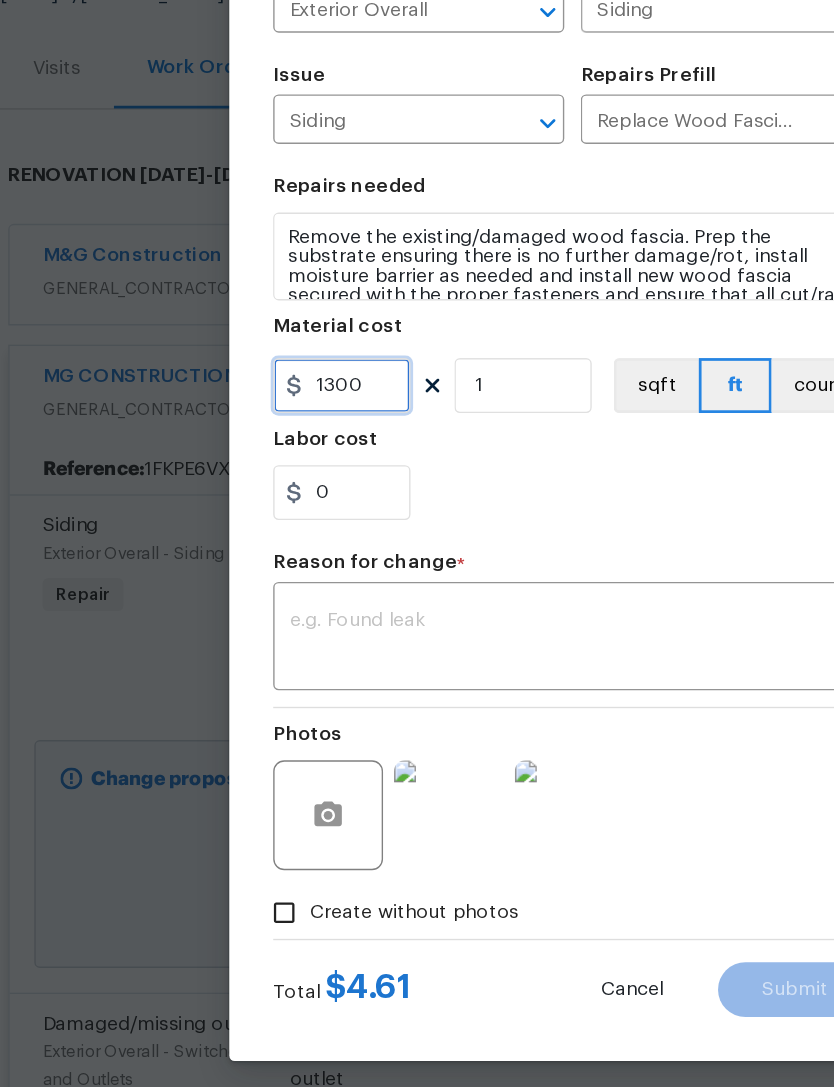 type on "1300" 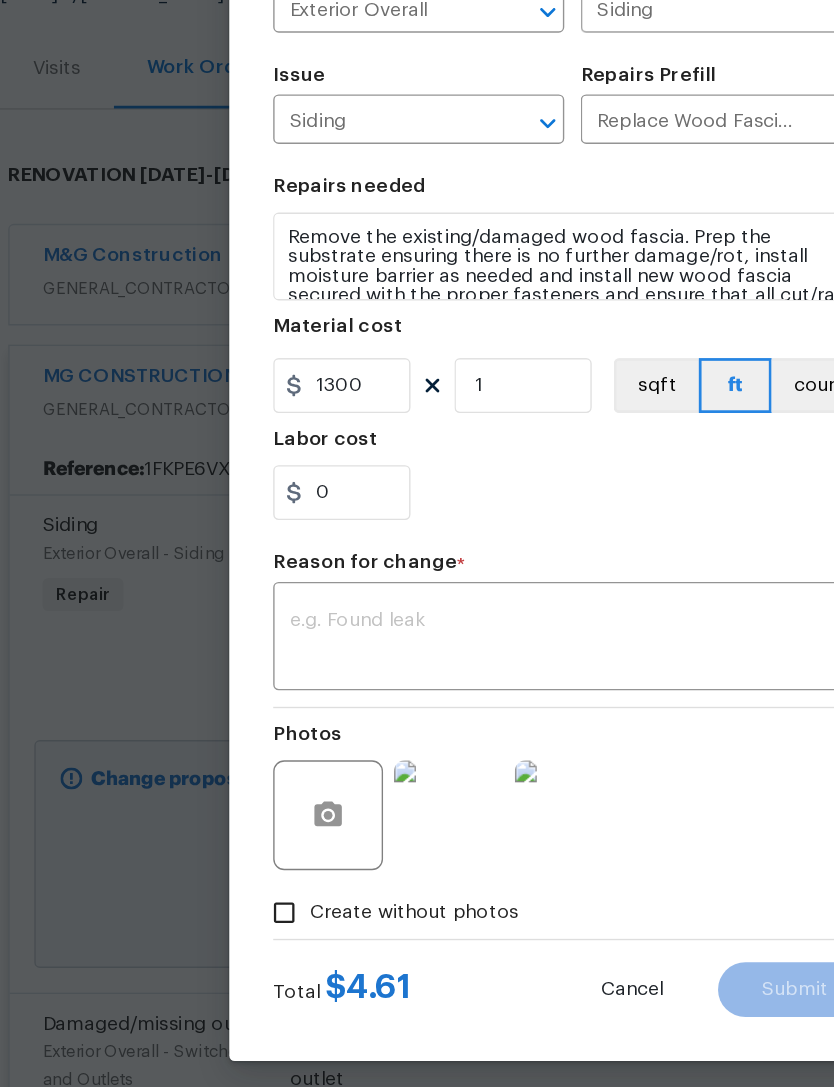 click on "0" at bounding box center [417, 592] 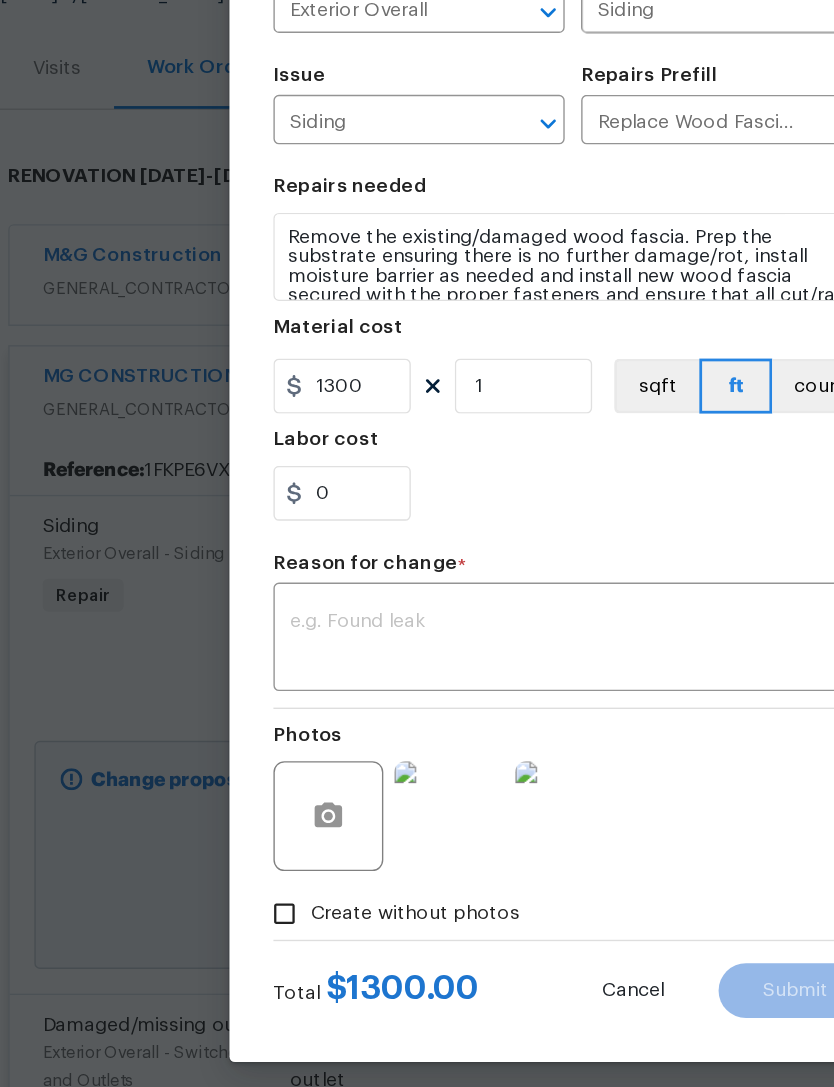click at bounding box center (417, 699) 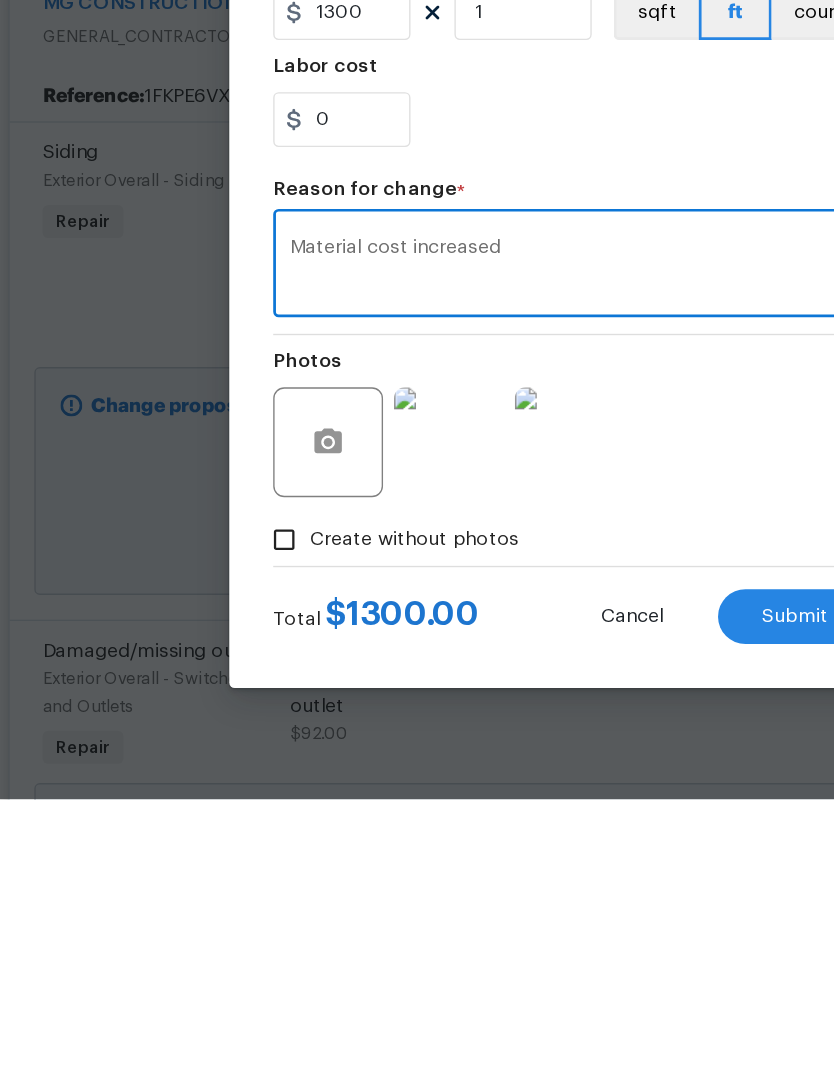 type on "Material cost increased" 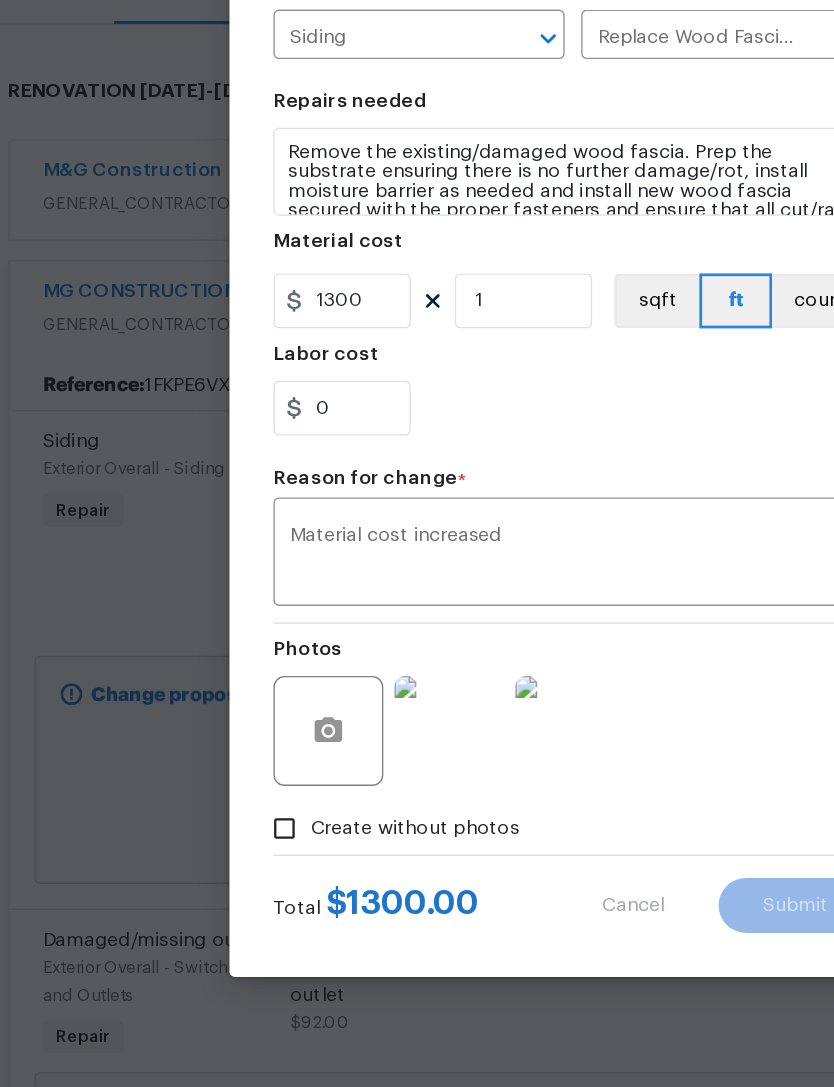 type on "189" 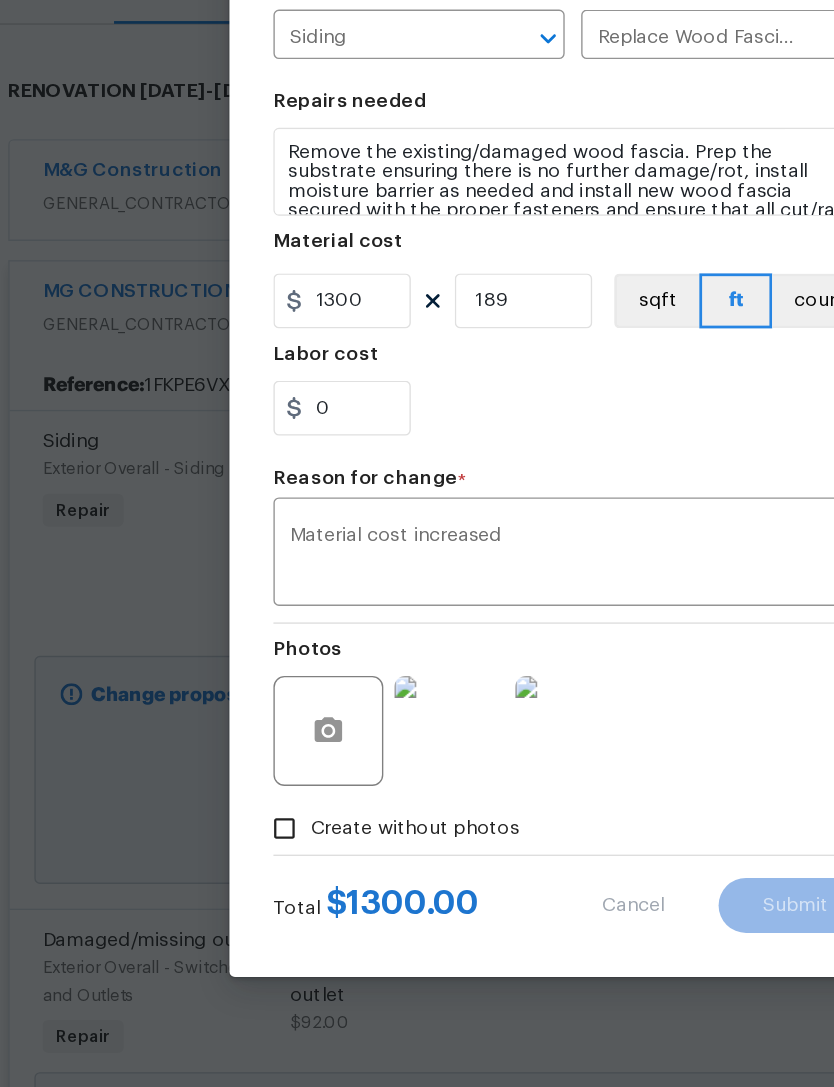 type on "4.61" 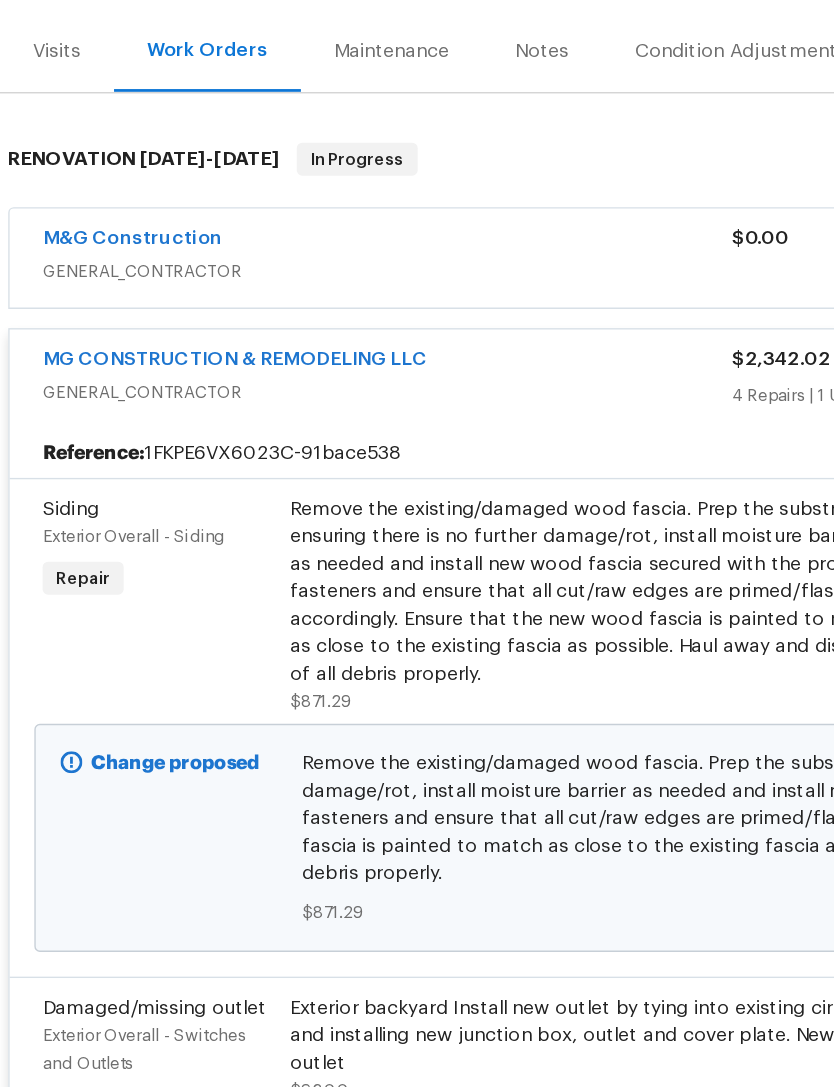 scroll, scrollTop: 0, scrollLeft: 0, axis: both 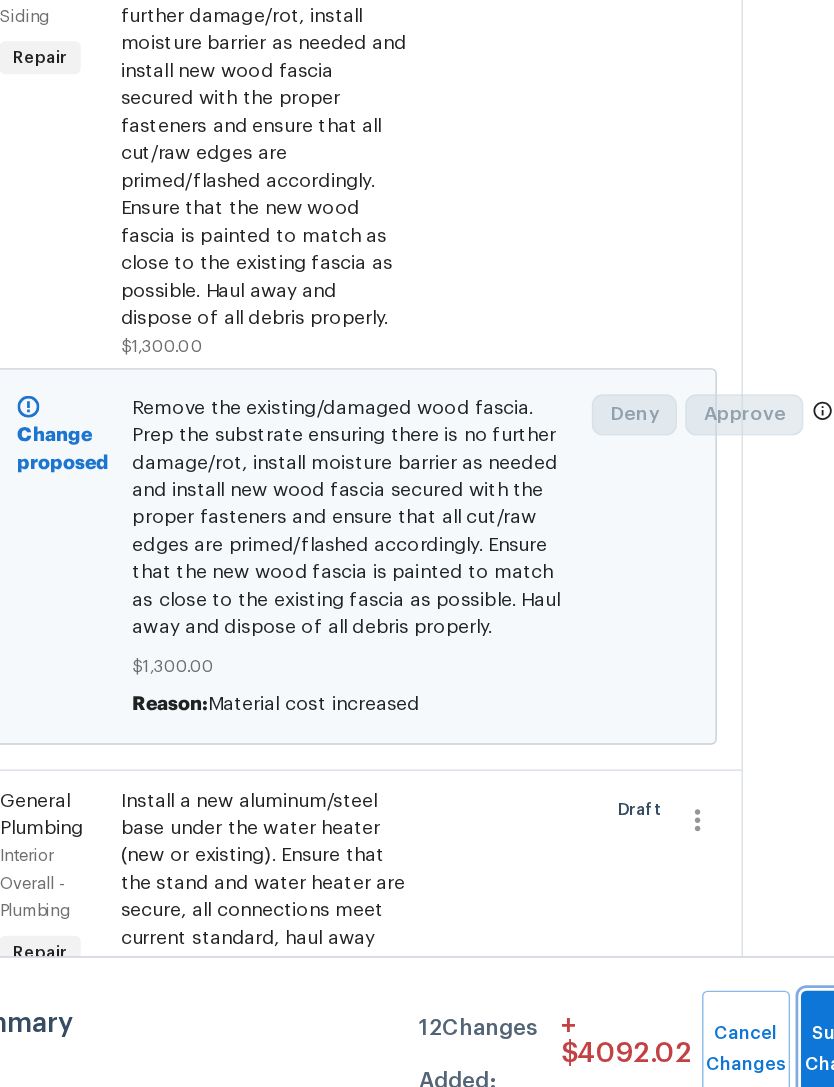 click on "Submit Changes" at bounding box center (842, 1059) 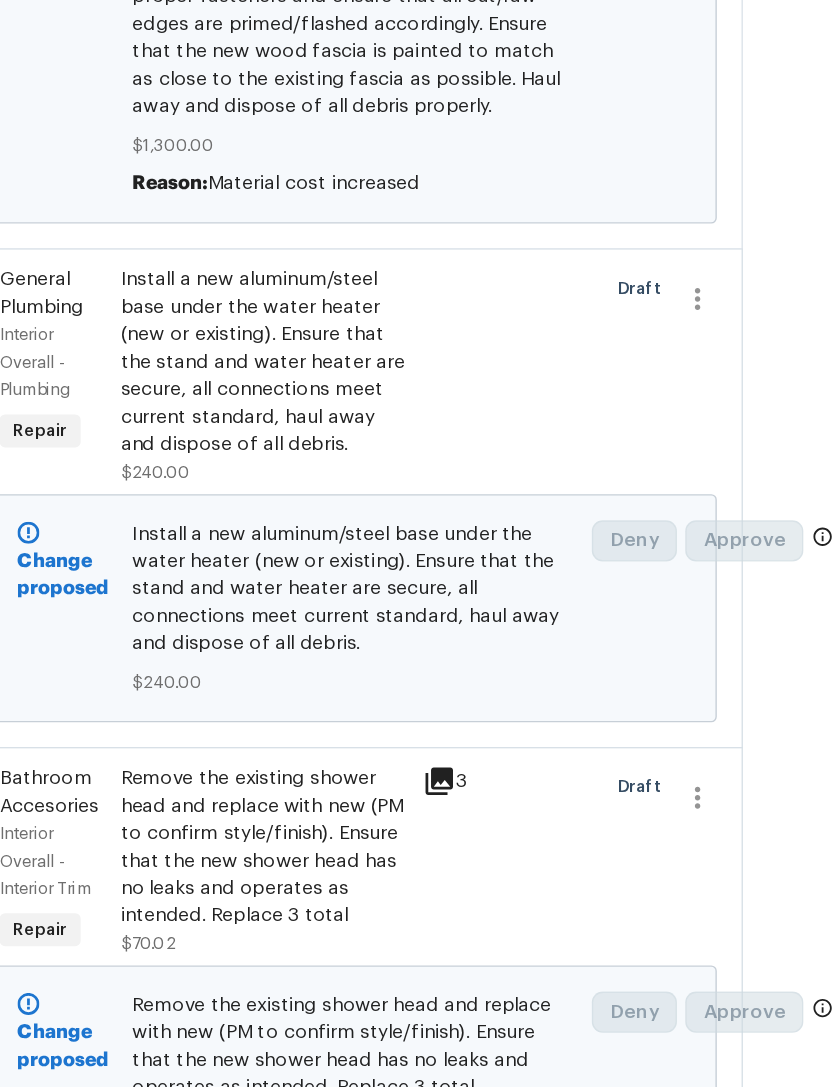 scroll, scrollTop: 0, scrollLeft: 0, axis: both 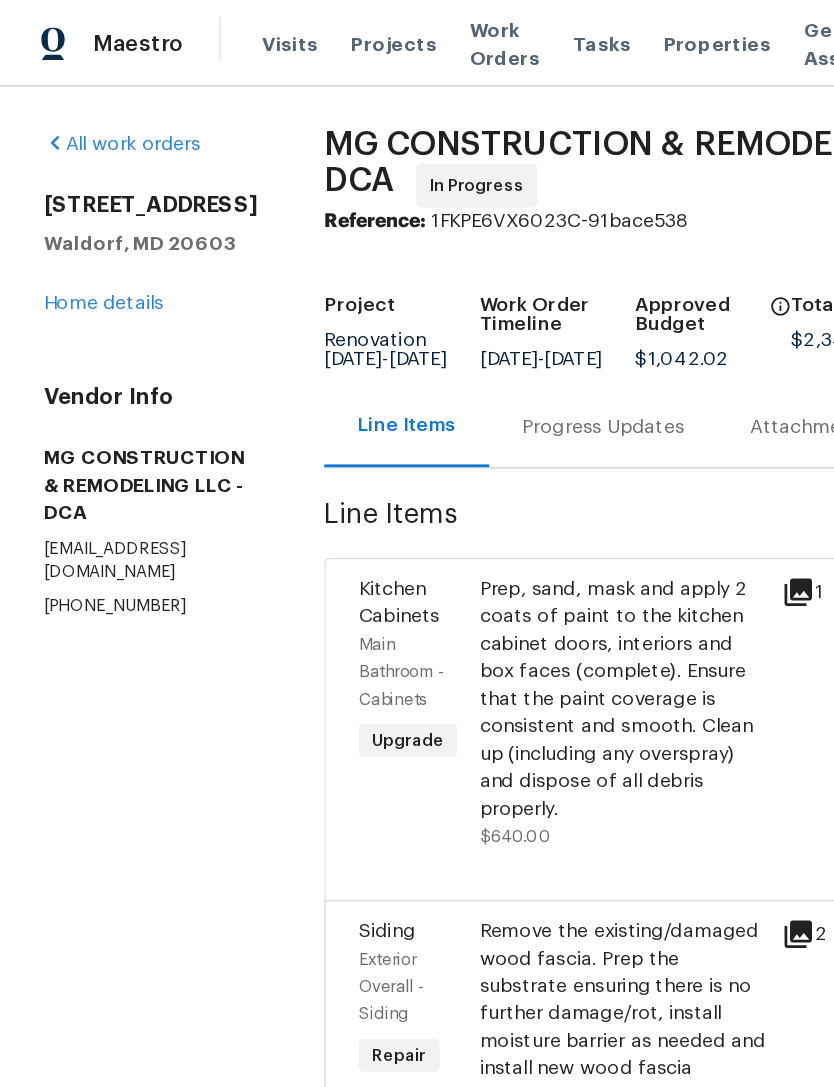 click on "Home details" at bounding box center [75, 221] 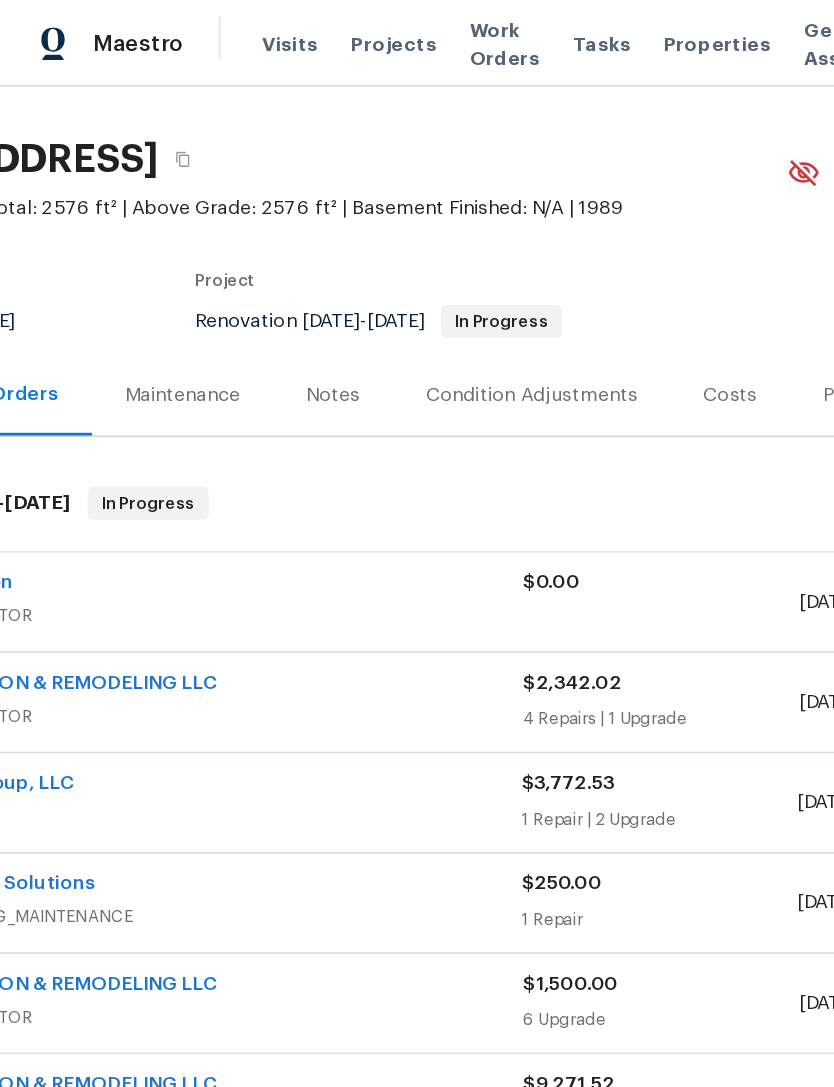 scroll, scrollTop: 45, scrollLeft: 152, axis: both 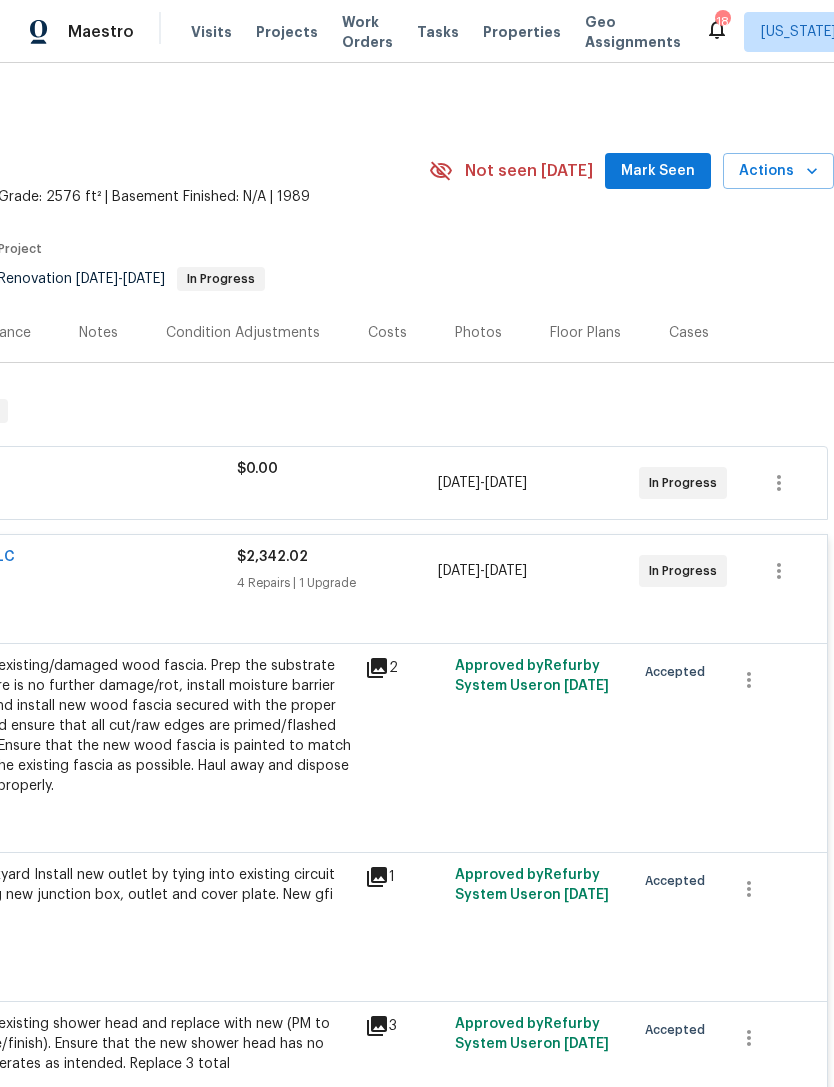 click 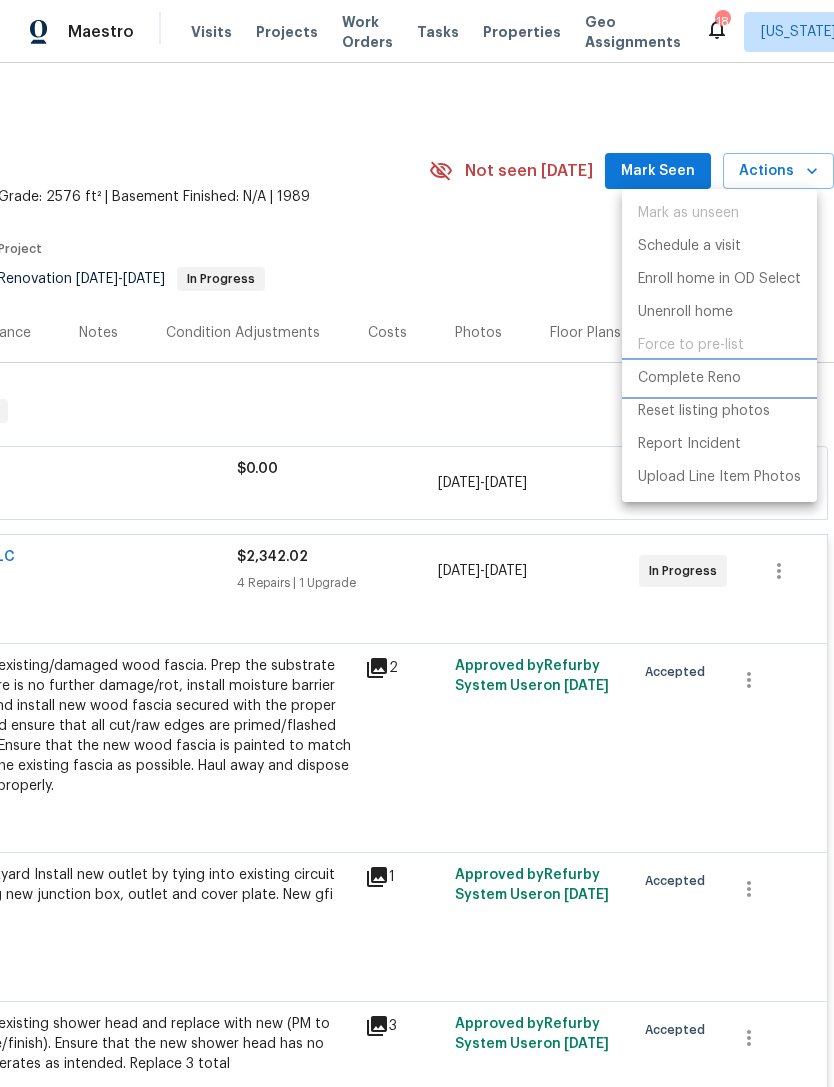 click on "Complete Reno" at bounding box center [689, 378] 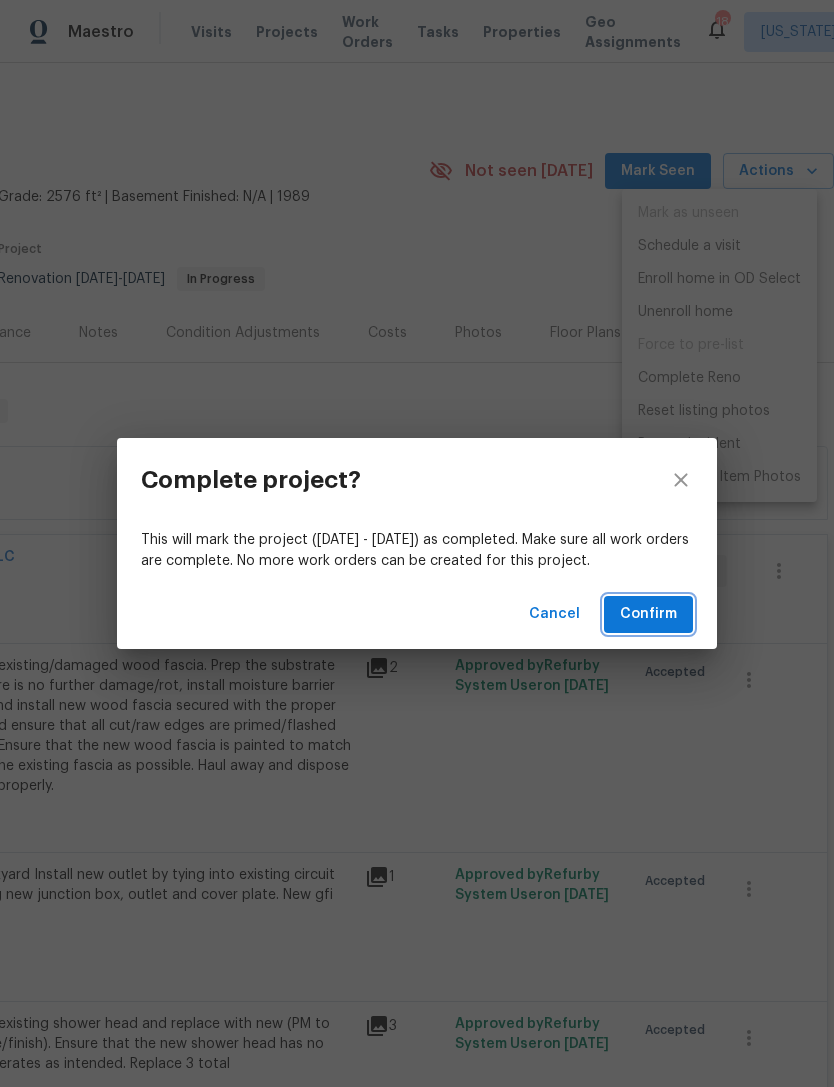 click on "Confirm" at bounding box center (648, 614) 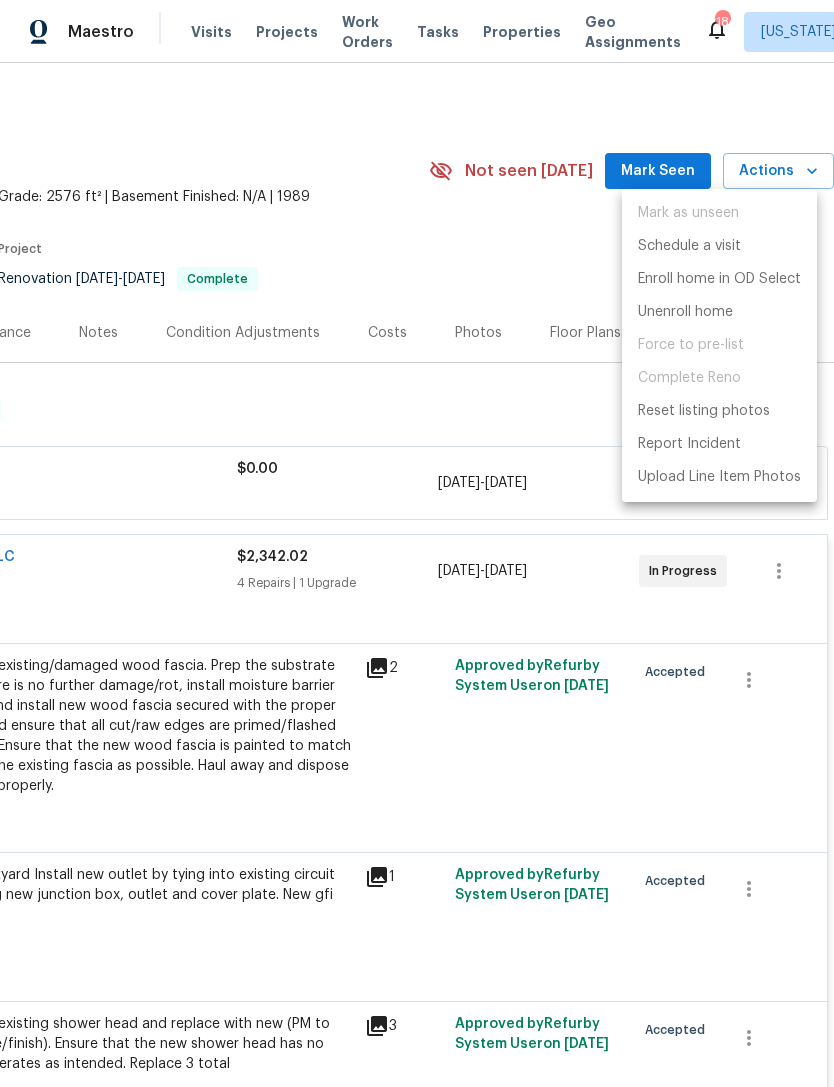 click at bounding box center (417, 543) 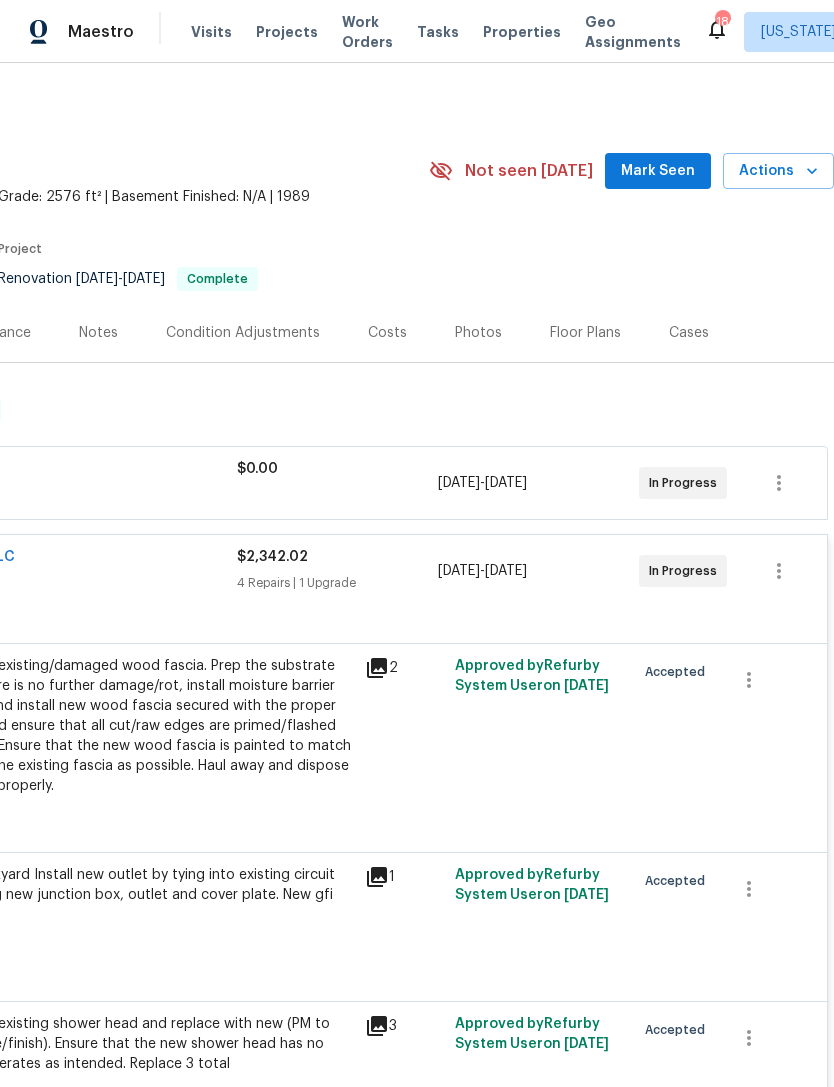 click on "Actions" at bounding box center [778, 171] 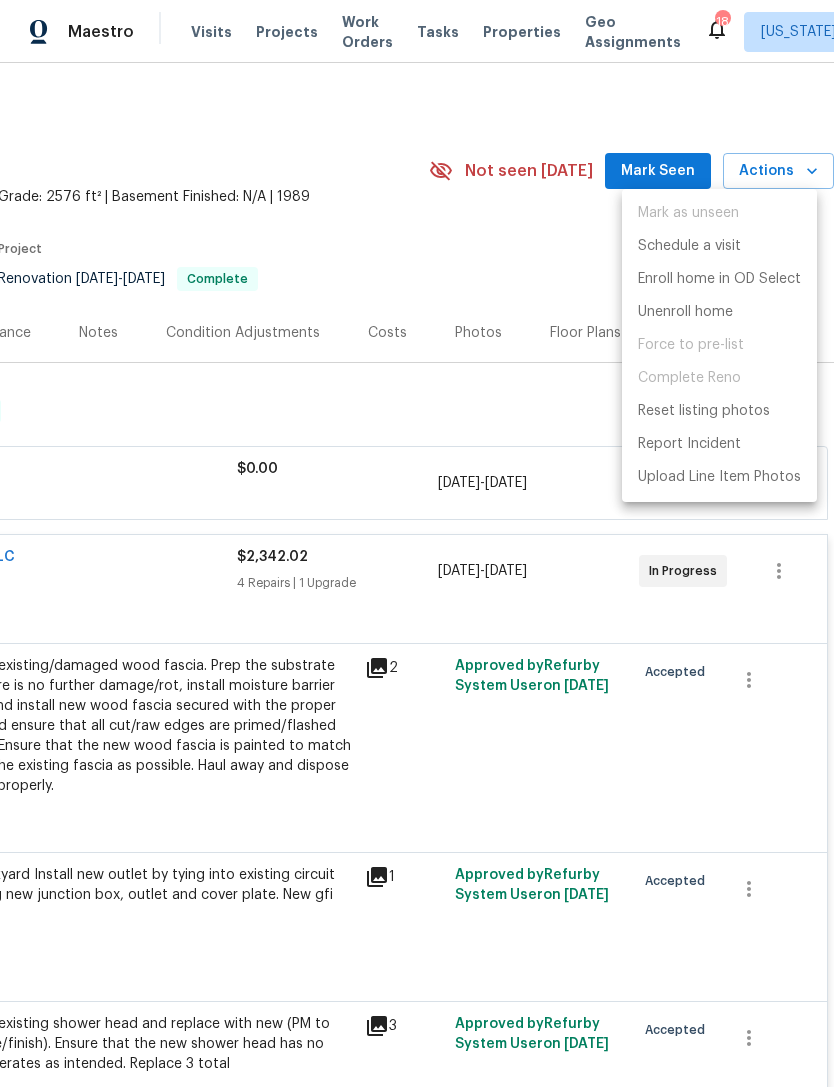 click on "Force to pre-list" at bounding box center [719, 345] 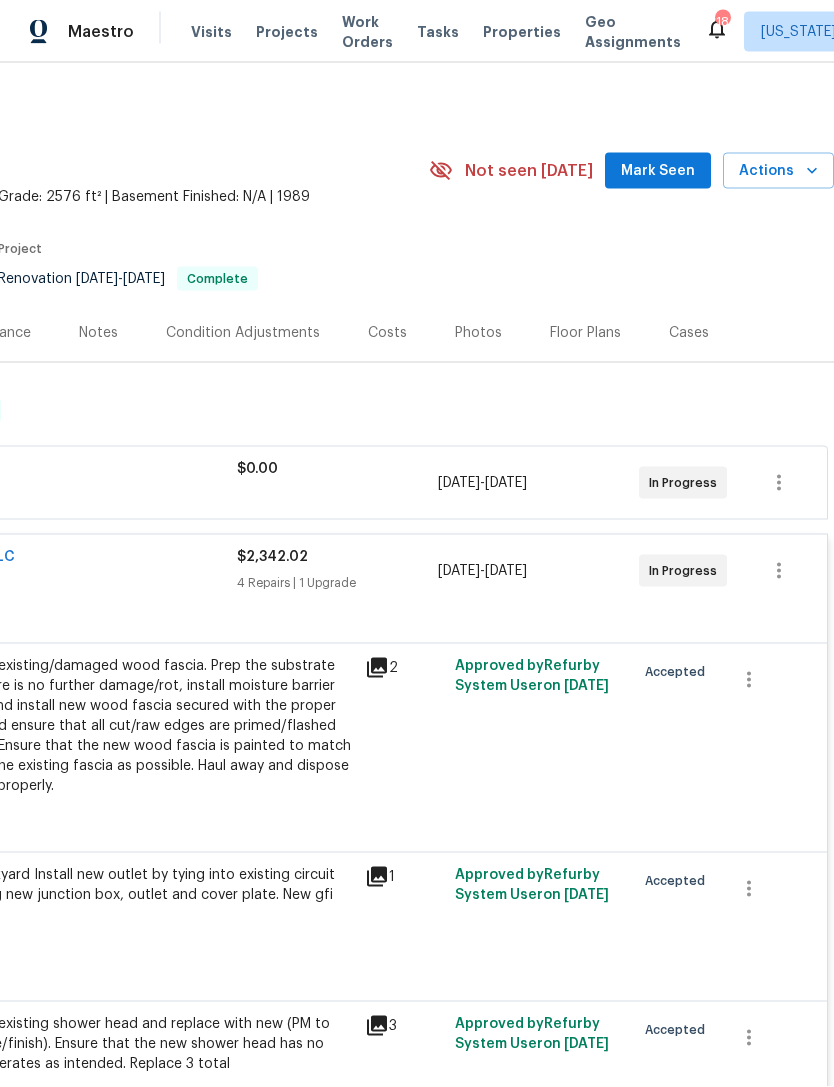 click on "Actions" at bounding box center [778, 171] 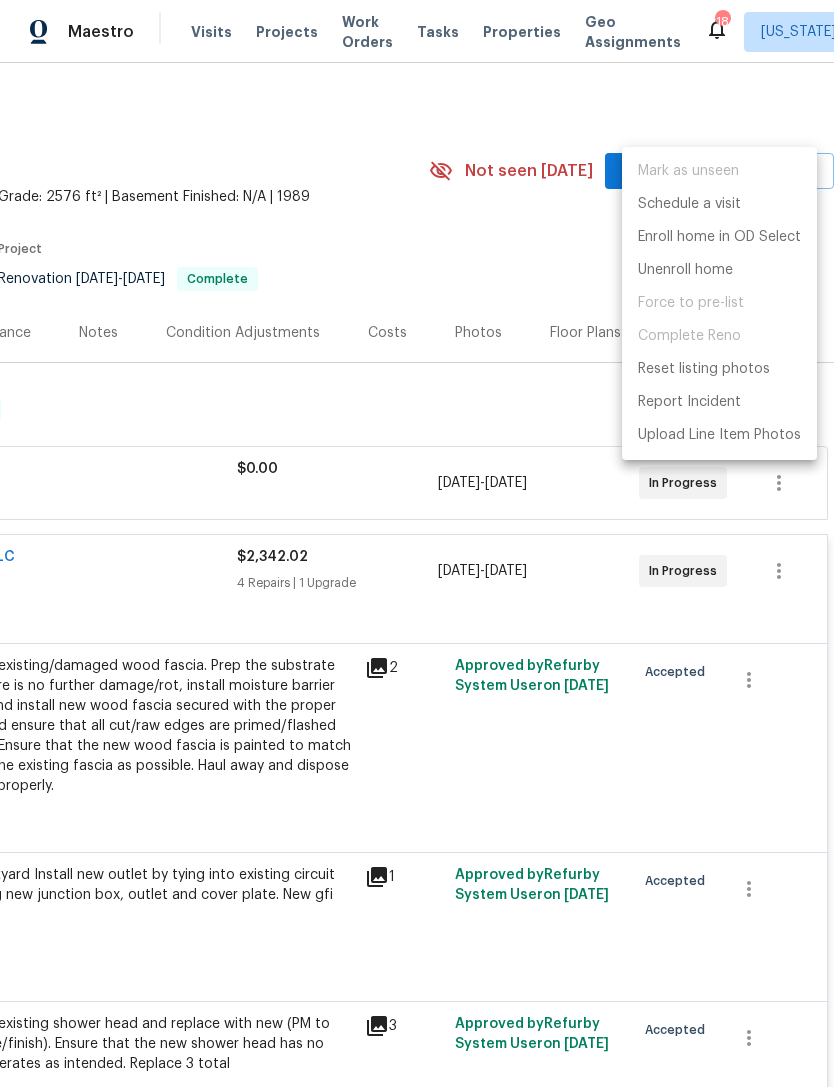 click on "Force to pre-list" at bounding box center (719, 303) 